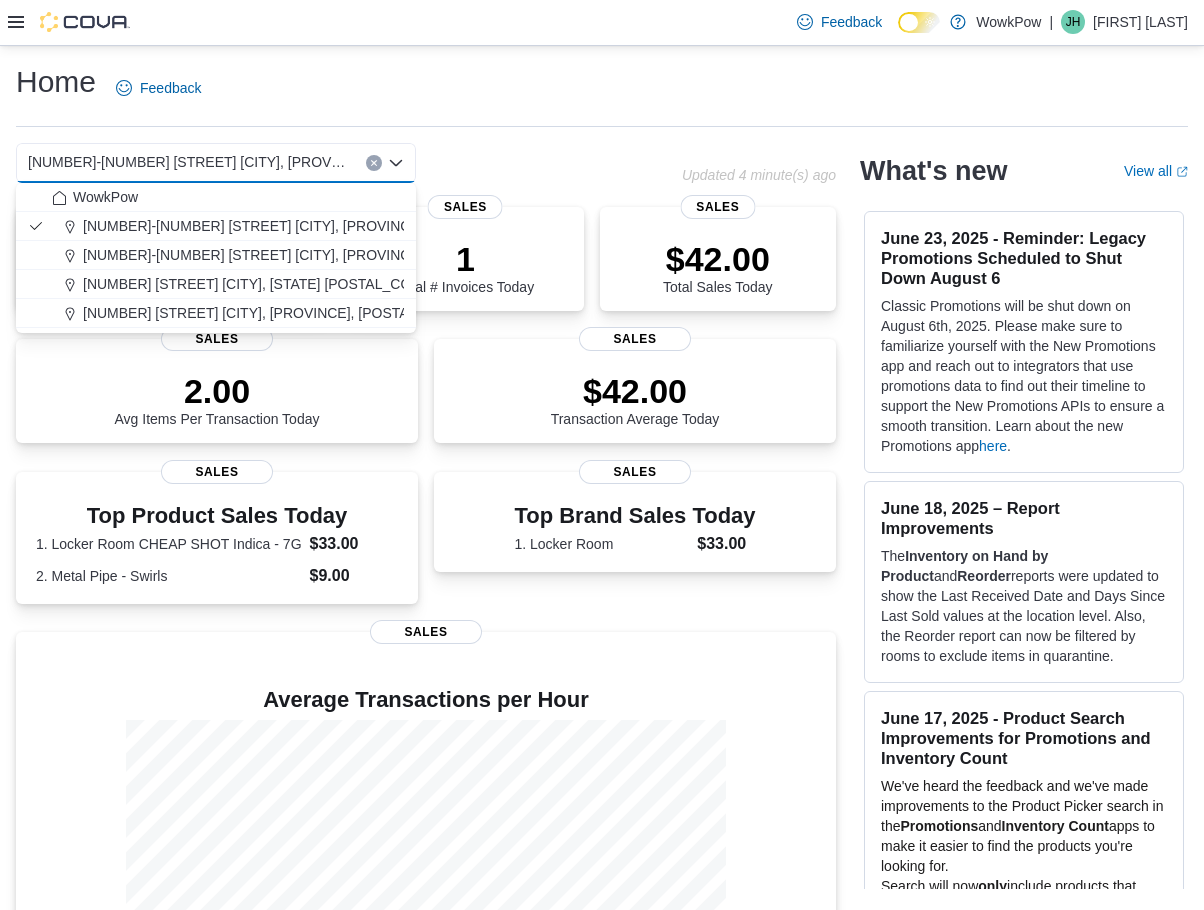 scroll, scrollTop: 0, scrollLeft: 0, axis: both 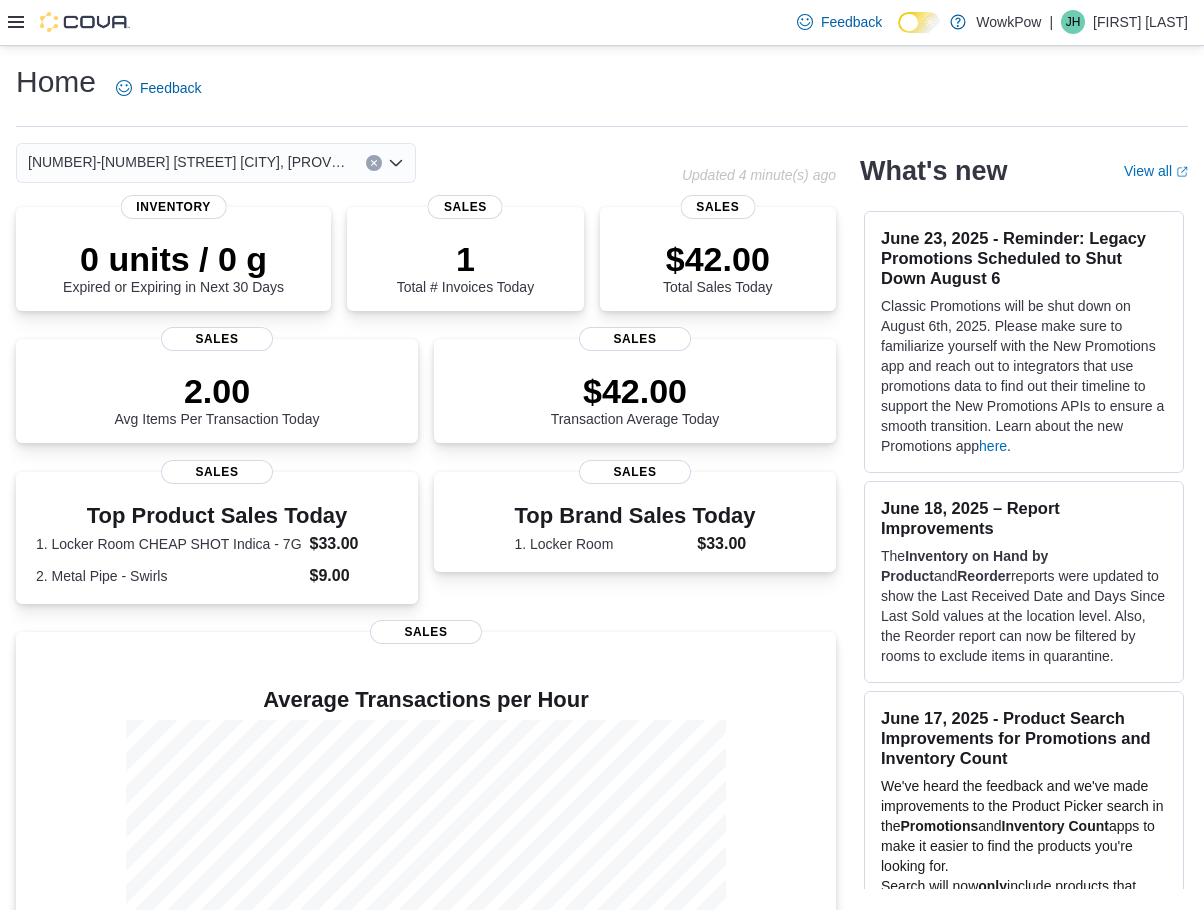 click on "Home Feedback [NUMBER]-[NUMBER] [STREET] [CITY], [PROVINCE] [POSTAL_CODE] Updated 4 minute(s) ago 0 units / 0 g Expired or Expiring in Next 30 Days Inventory 1 Total # Invoices Today Sales $42.00 Total Sales Today Sales 2.00 Avg Items Per Transaction Today Sales $42.00 Transaction Average Today Sales Top Product Sales Today 1. Locker Room CHEAP SHOT Indica - 7G $33.00 2. Metal Pipe - Swirls $9.00 Sales Top Brand Sales Today 1. Locker Room $33.00 Sales Average Transactions per Hour Sales What's new View all (opens in a new tab or window) June 23, 2025 - Reminder: Legacy Promotions Scheduled to Shut Down August 6 Classic Promotions will be shut down on August 6th, 2025. Please make sure to familiarize yourself with the New Promotions app and reach out to integrators that use promotions data to find out their timeline to support the New Promotions APIs to ensure a smooth transition. Learn about the new Promotions app here . June 18, 2025 – Report Improvements The Inventory on Hand by Product and Reorder Promotions and only every" at bounding box center (602, 551) 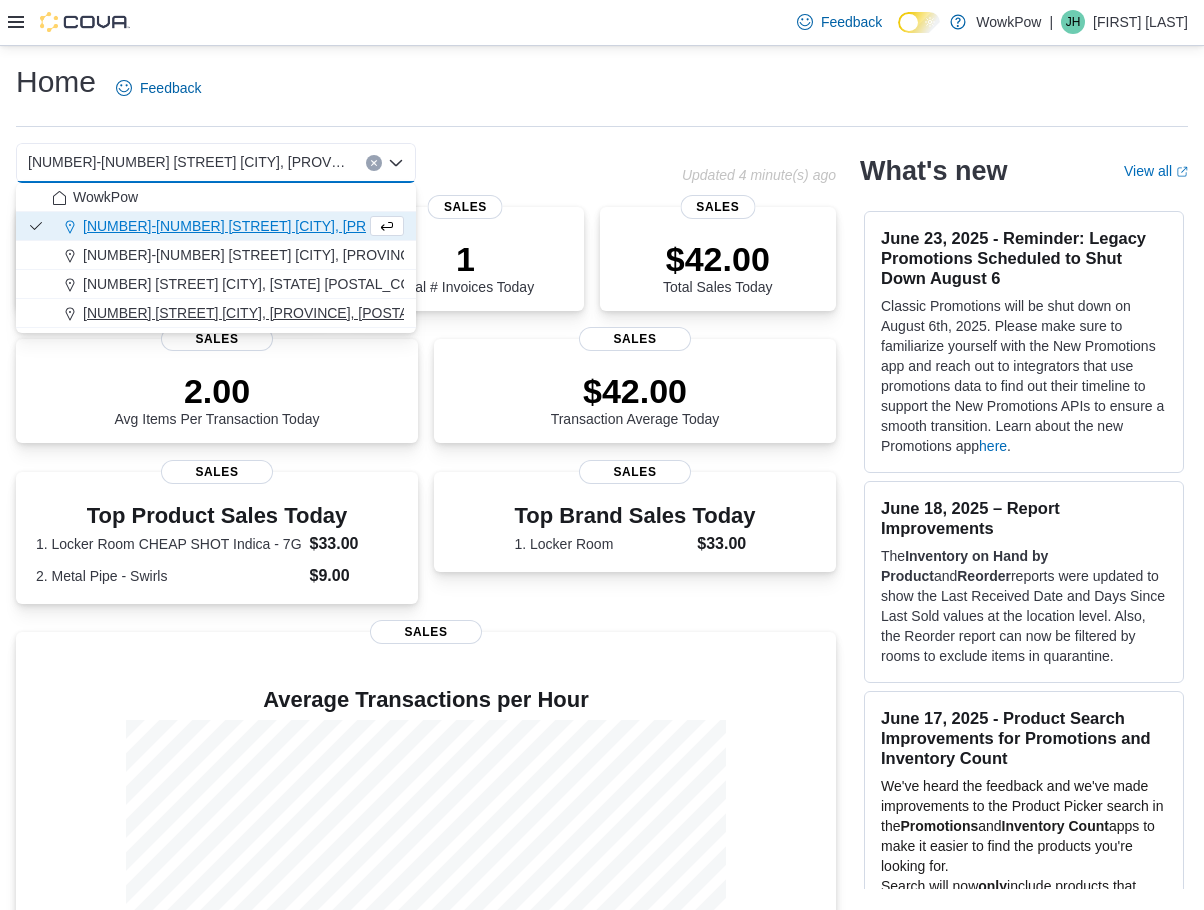 click on "[NUMBER] [STREET] [CITY], [PROVINCE], [POSTAL_CODE]" at bounding box center [276, 313] 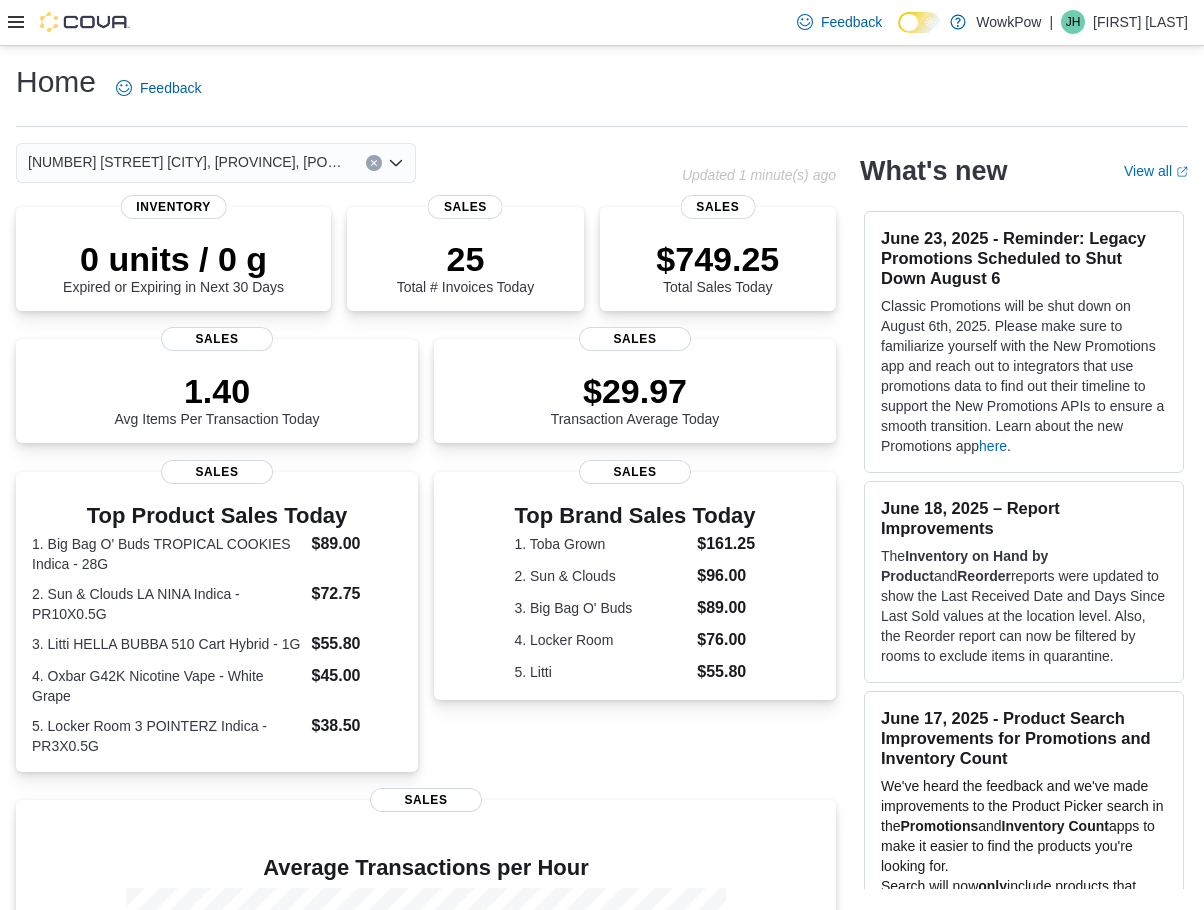 click on "[NUMBER] [STREET] [CITY], [PROVINCE], [POSTAL_CODE] Combo box. Selected. [NUMBER] [STREET] [CITY], [PROVINCE], [POSTAL_CODE]. Press Backspace to delete [NUMBER] [STREET] [CITY], [PROVINCE], [POSTAL_CODE]. Combo box input. Select a Location. Type some text or, to display a list of choices, press Down Arrow. To exit the list of choices, press Escape." at bounding box center (216, 163) 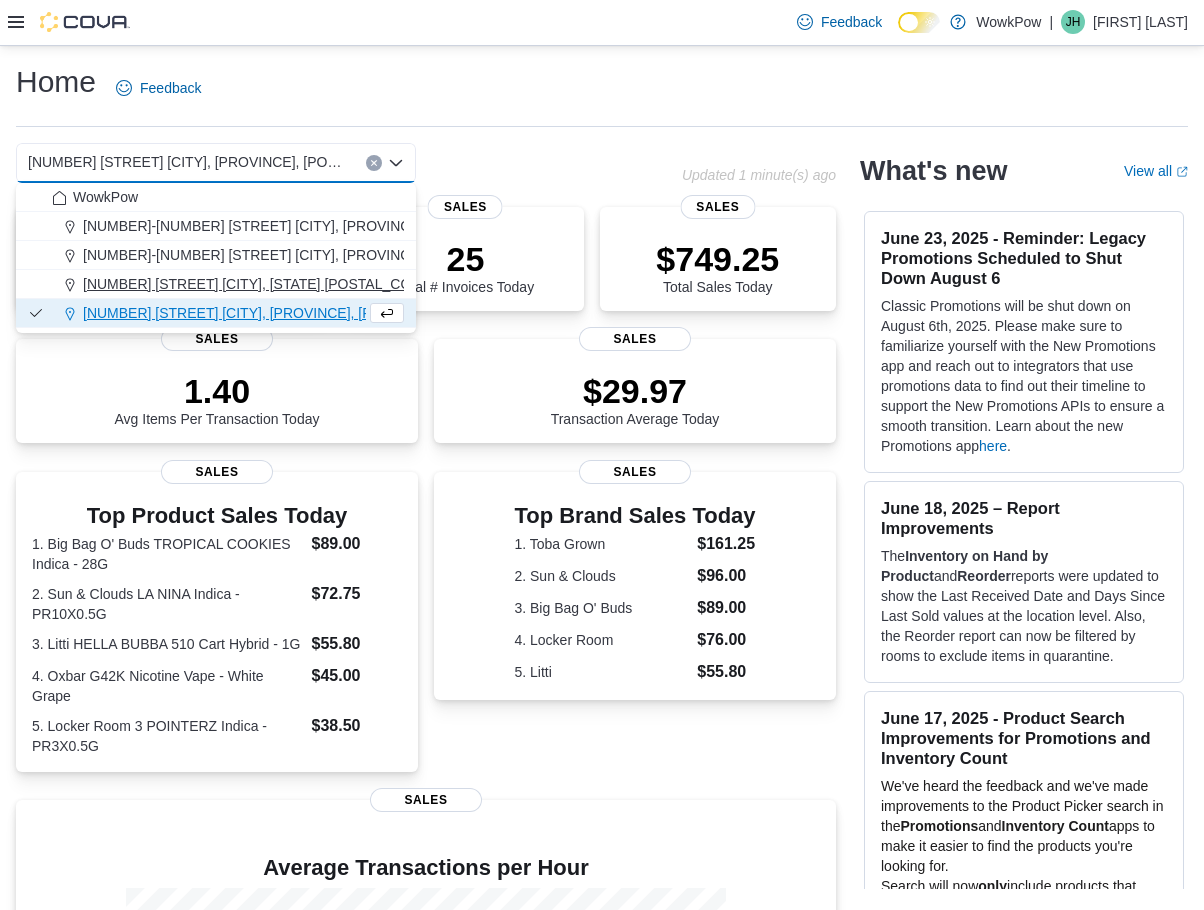 click on "[NUMBER] [STREET] [CITY], [STATE] [POSTAL_CODE]" at bounding box center [259, 284] 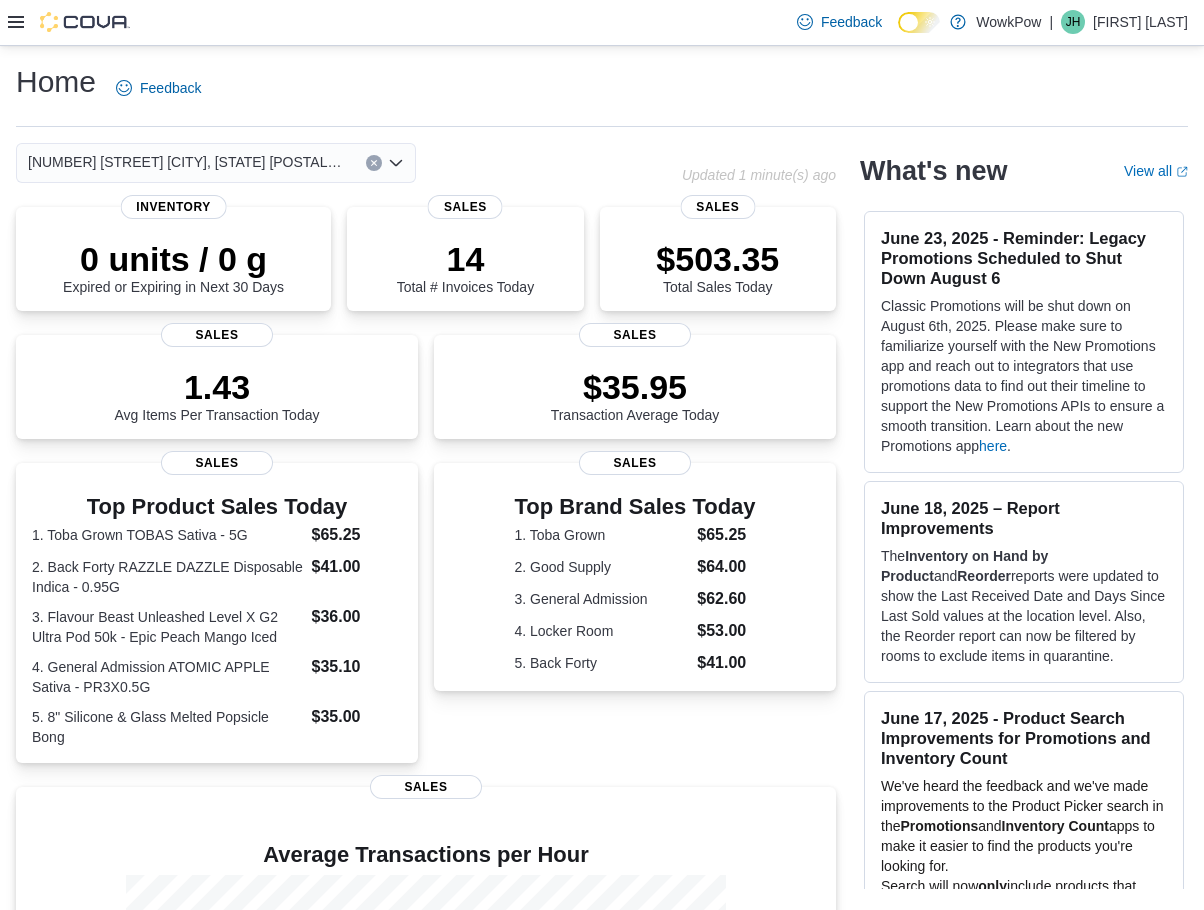 click on "[NUMBER] [STREET] [CITY], [STATE] [POSTAL_CODE] Combo box. Selected. [NUMBER] [STREET] [CITY], [STATE], [POSTAL_CODE]. Press Backspace to delete [NUMBER] [STREET] [CITY], [STATE], [POSTAL_CODE]. Combo box input. Select a Location. Type some text or, to display a list of choices, press Down Arrow. To exit the list of choices, press Escape." at bounding box center [216, 163] 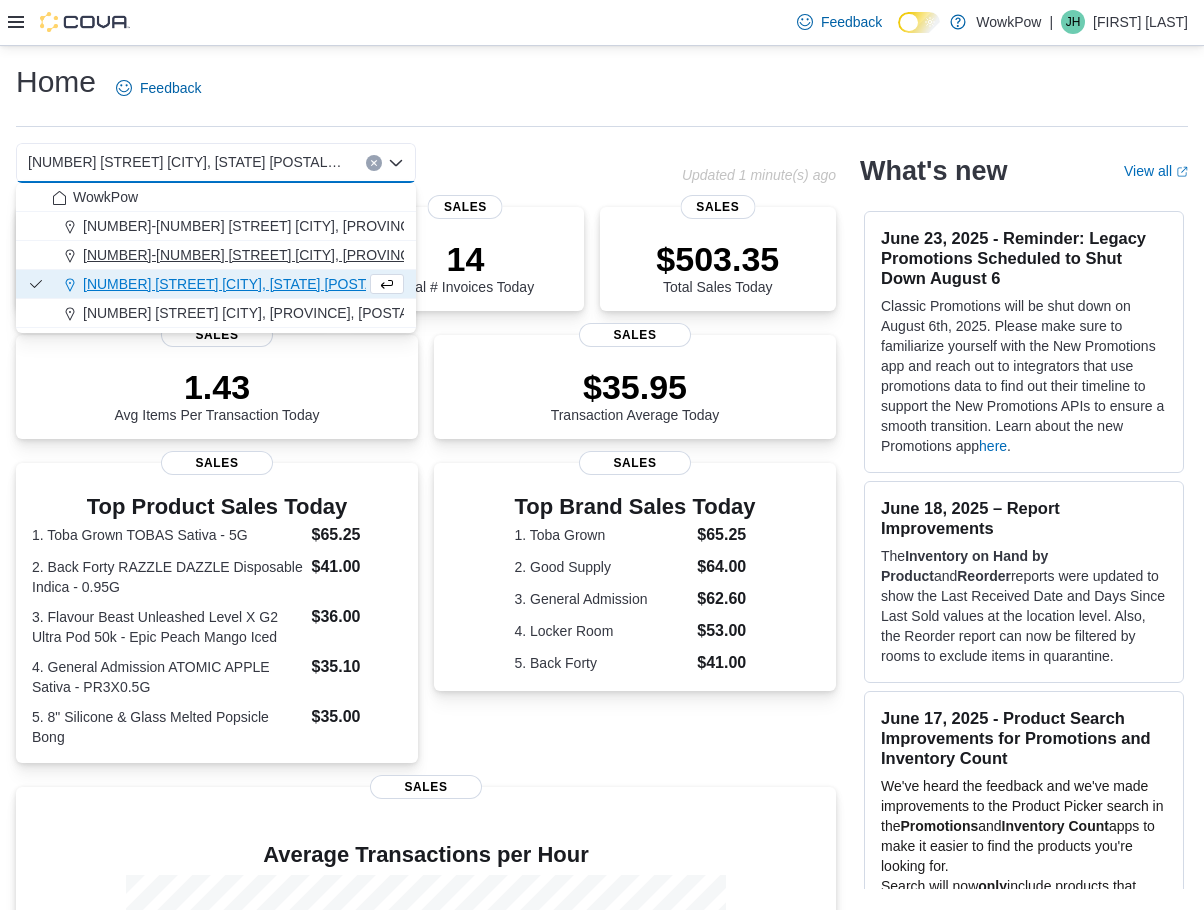 click on "[NUMBER]-[NUMBER] [STREET] [CITY], [PROVINCE], [POSTAL_CODE]" at bounding box center [312, 255] 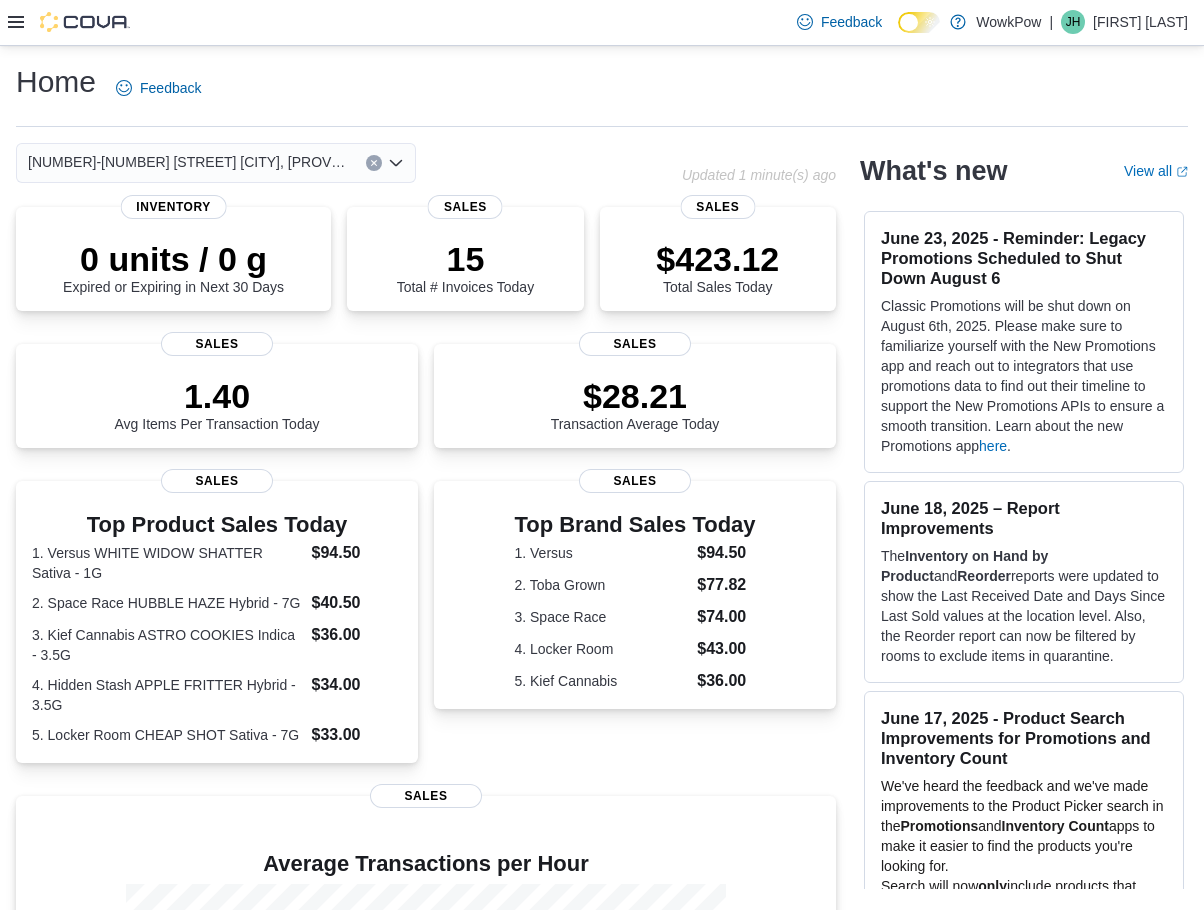 click at bounding box center [355, 163] 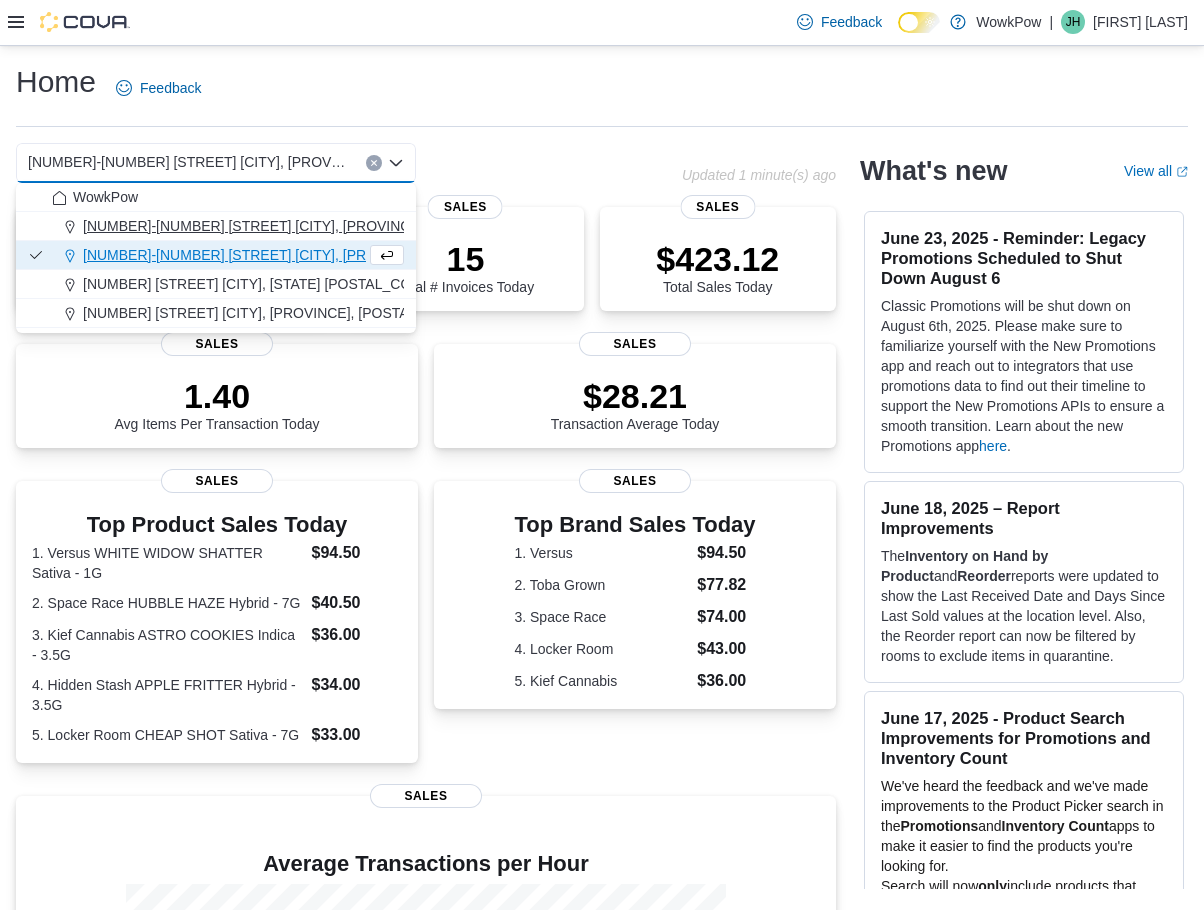 click on "[NUMBER]-[NUMBER] [STREET] [CITY], [PROVINCE] [POSTAL_CODE]" at bounding box center [310, 226] 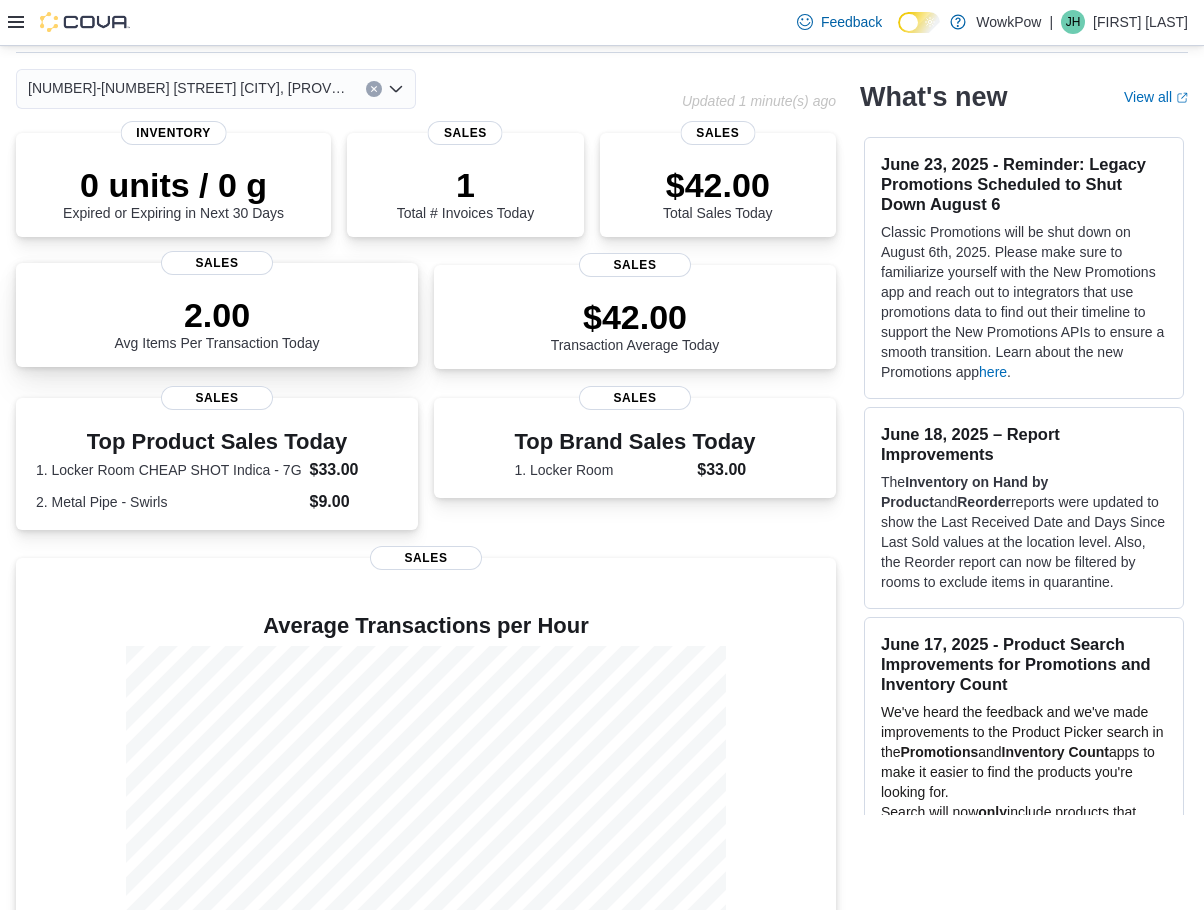 scroll, scrollTop: 0, scrollLeft: 0, axis: both 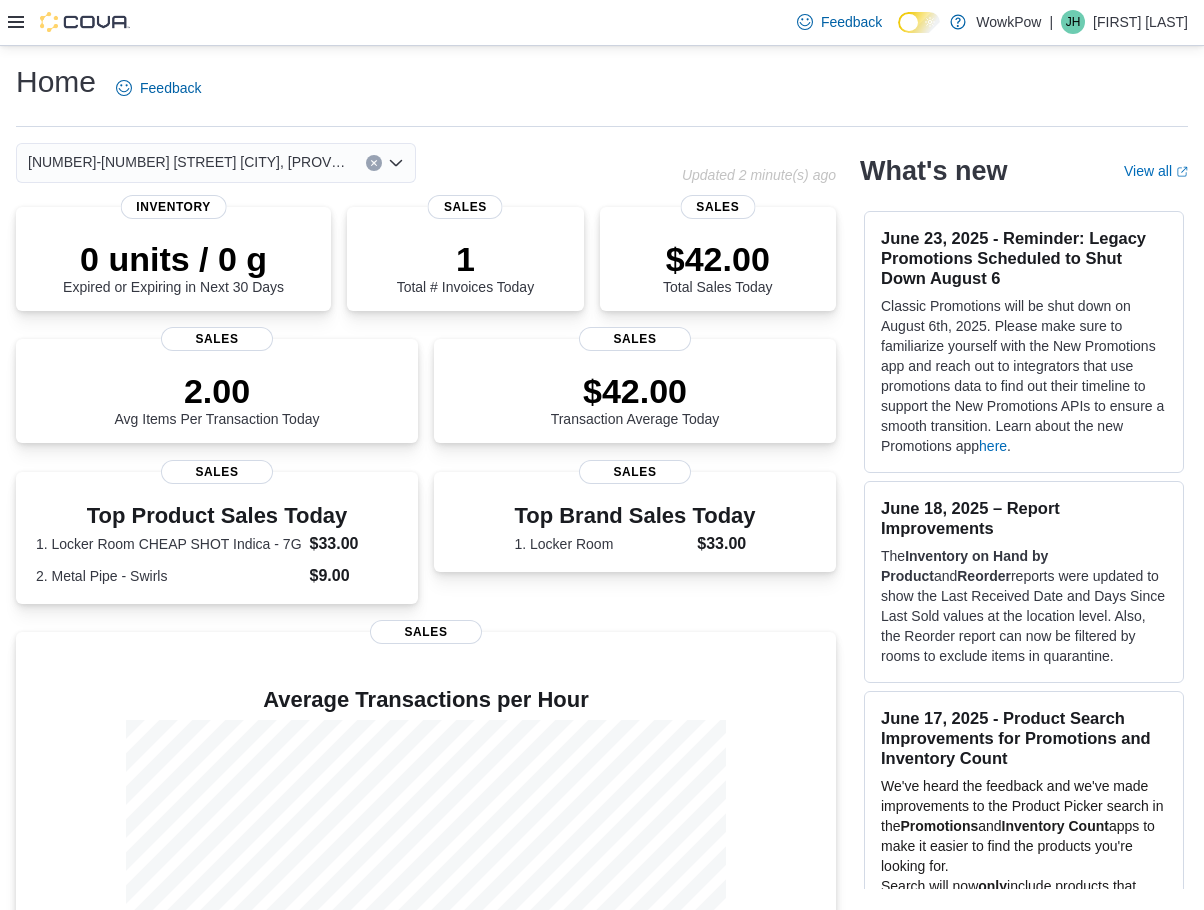 click on "Home Feedback" at bounding box center (602, 88) 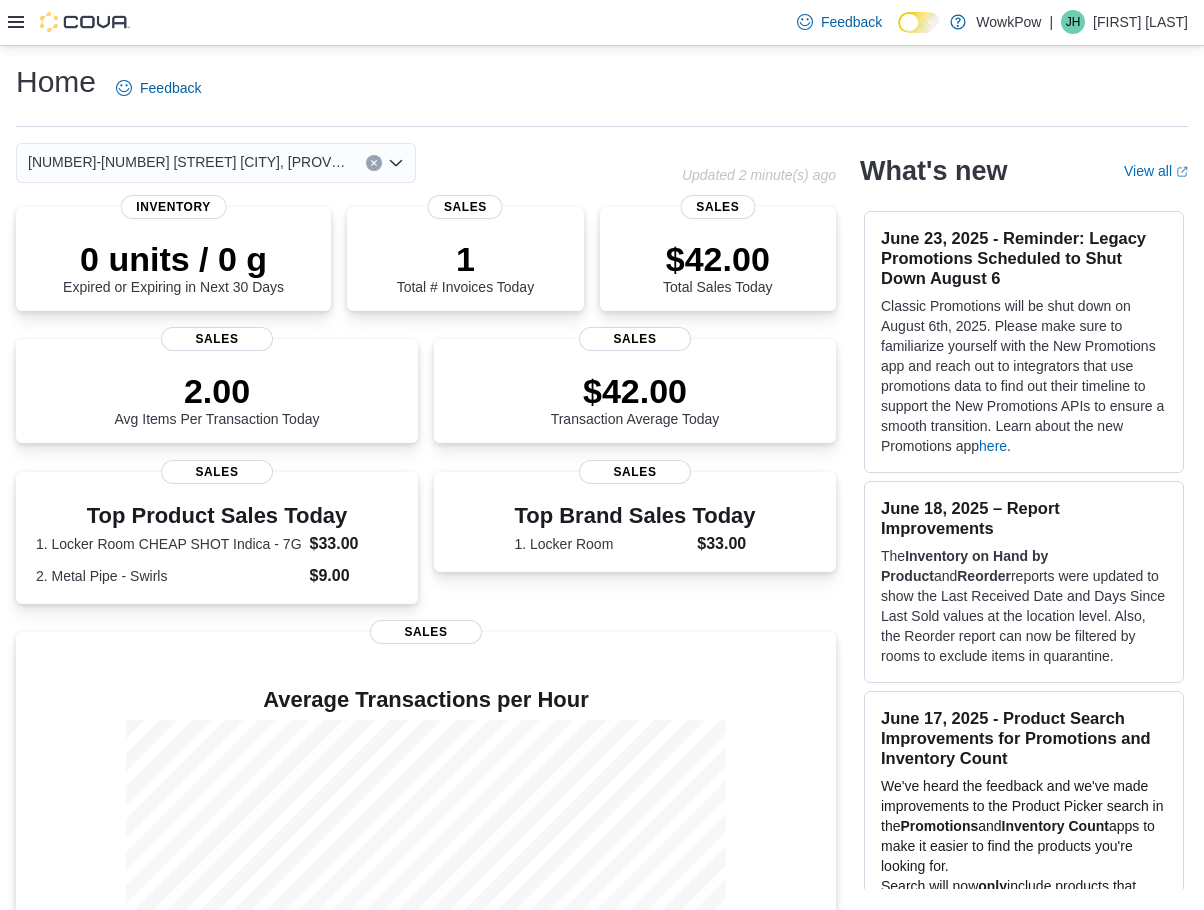 click on "[NUMBER]-[NUMBER] [STREET] [CITY], [PROVINCE] [POSTAL_CODE]" at bounding box center [216, 163] 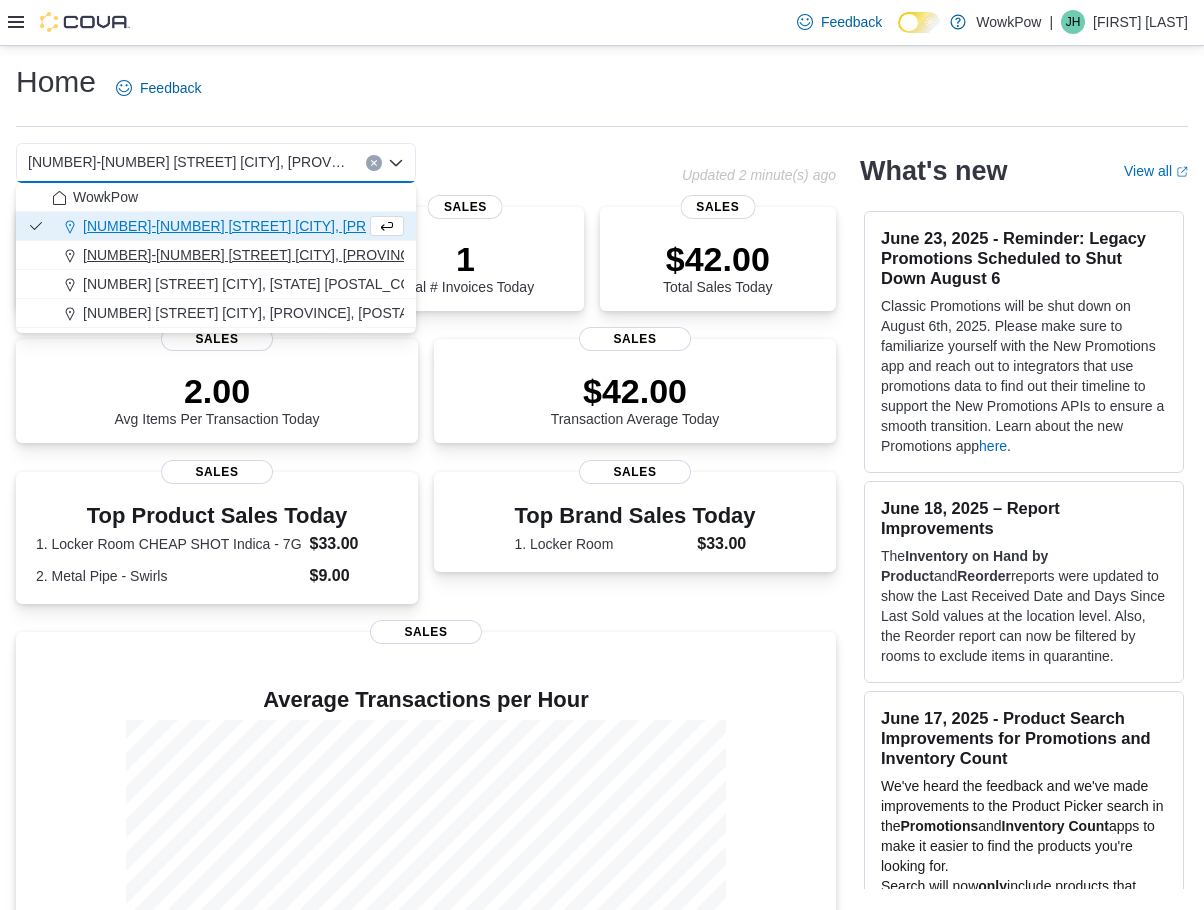click on "[NUMBER]-[NUMBER] [STREET] [CITY], [PROVINCE], [POSTAL_CODE]" at bounding box center (312, 255) 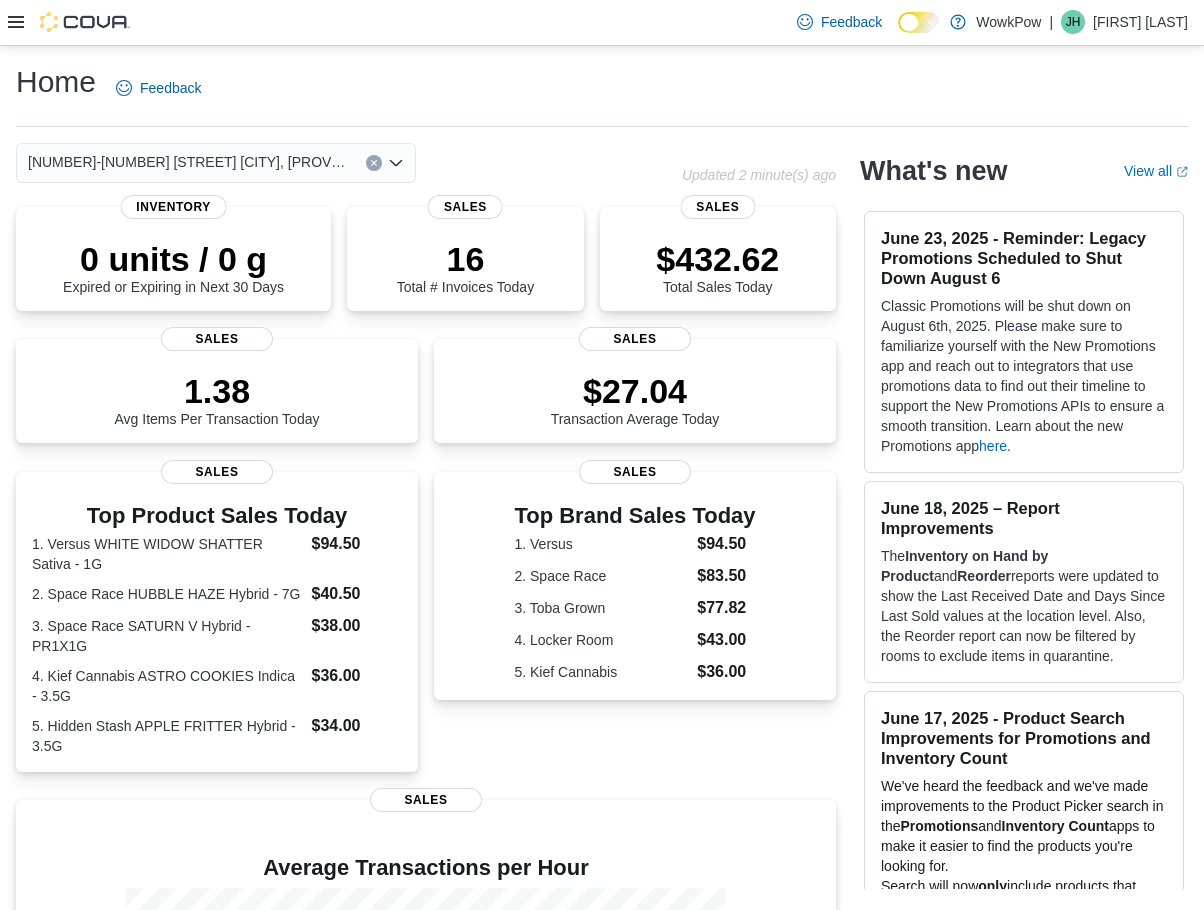 click on "[NUMBER]-[NUMBER] [STREET] [CITY], [PROVINCE], [POSTAL_CODE]" at bounding box center (187, 162) 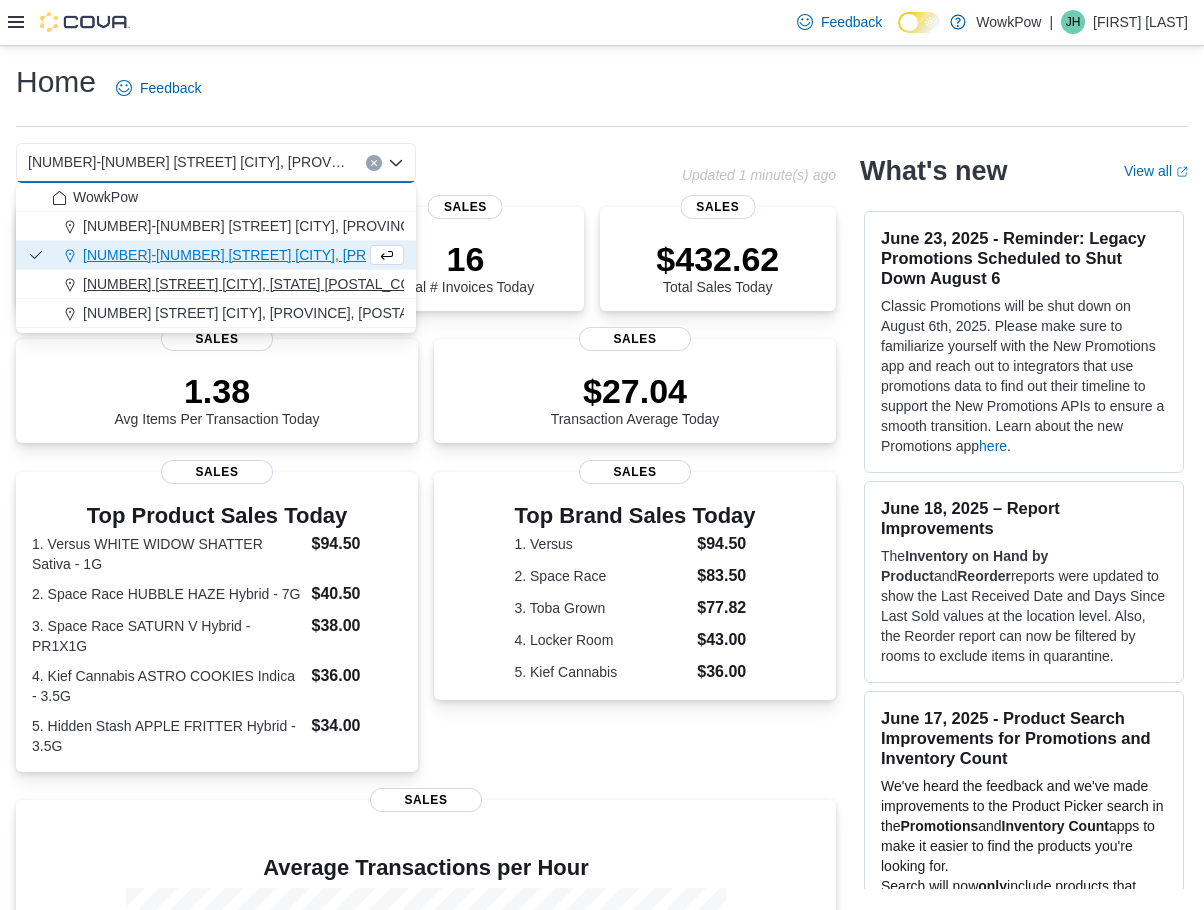 click on "[NUMBER] [STREET] [CITY], [STATE] [POSTAL_CODE]" at bounding box center (259, 284) 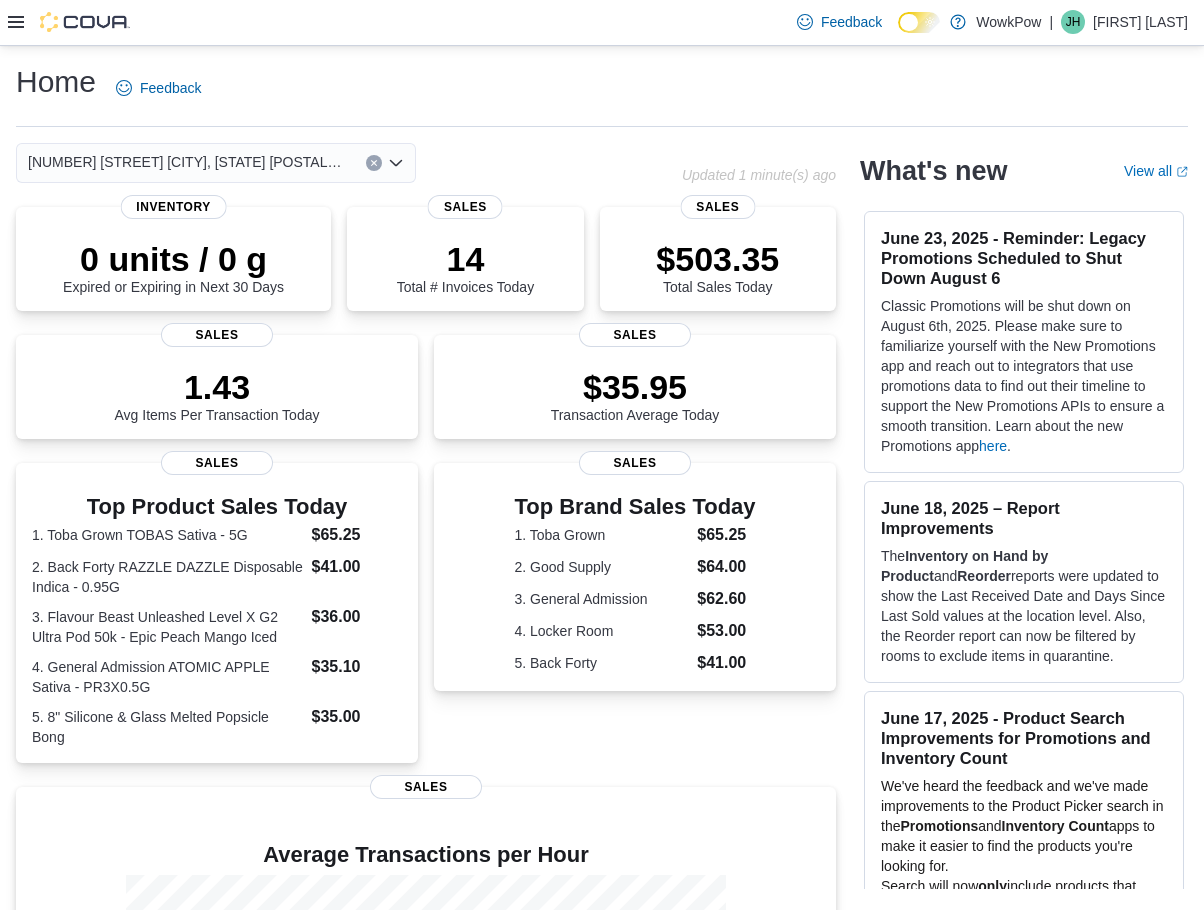 click on "[NUMBER] [STREET] [CITY], [STATE] [POSTAL_CODE] Combo box. Selected. [NUMBER] [STREET] [CITY], [STATE], [POSTAL_CODE]. Press Backspace to delete [NUMBER] [STREET] [CITY], [STATE], [POSTAL_CODE]. Combo box input. Select a Location. Type some text or, to display a list of choices, press Down Arrow. To exit the list of choices, press Escape." at bounding box center [216, 163] 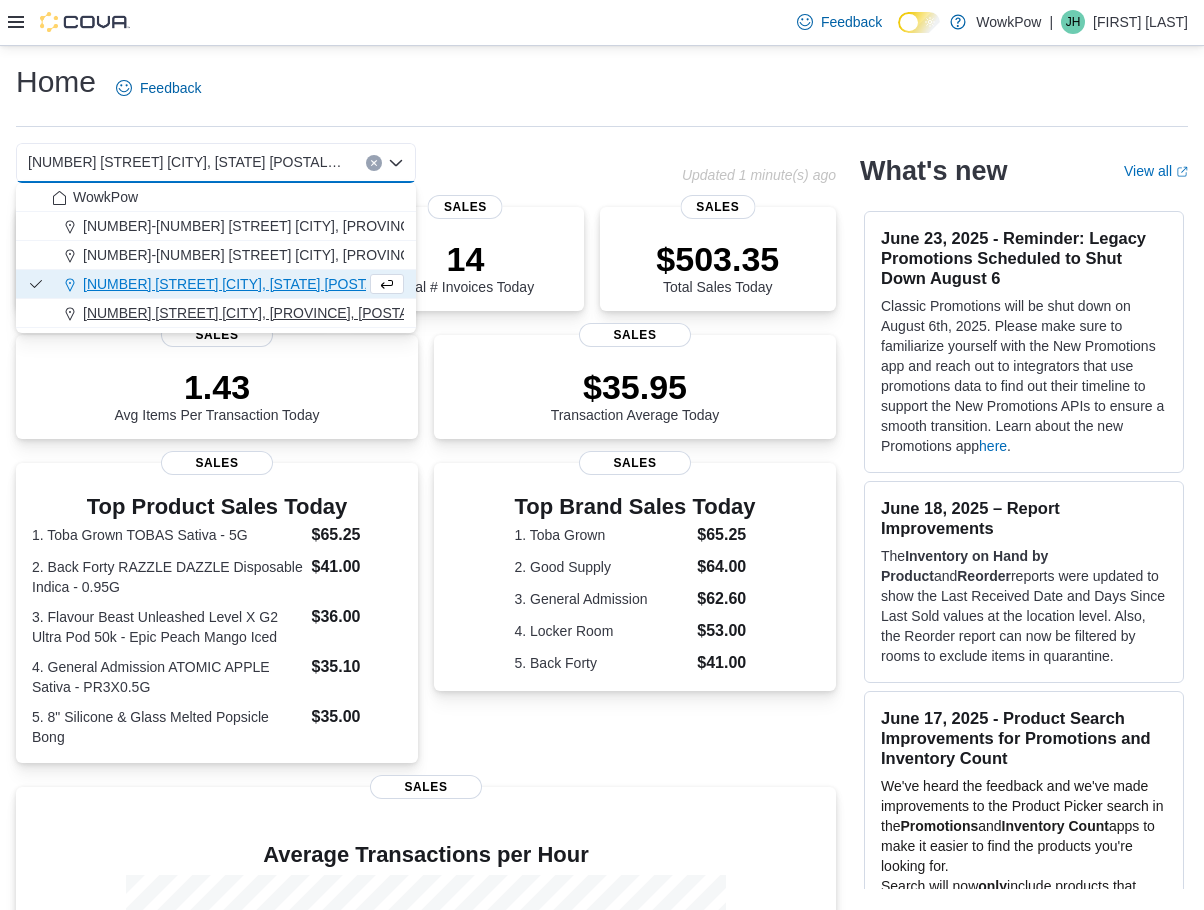 click on "[NUMBER] [STREET] [CITY], [PROVINCE], [POSTAL_CODE]" at bounding box center (276, 313) 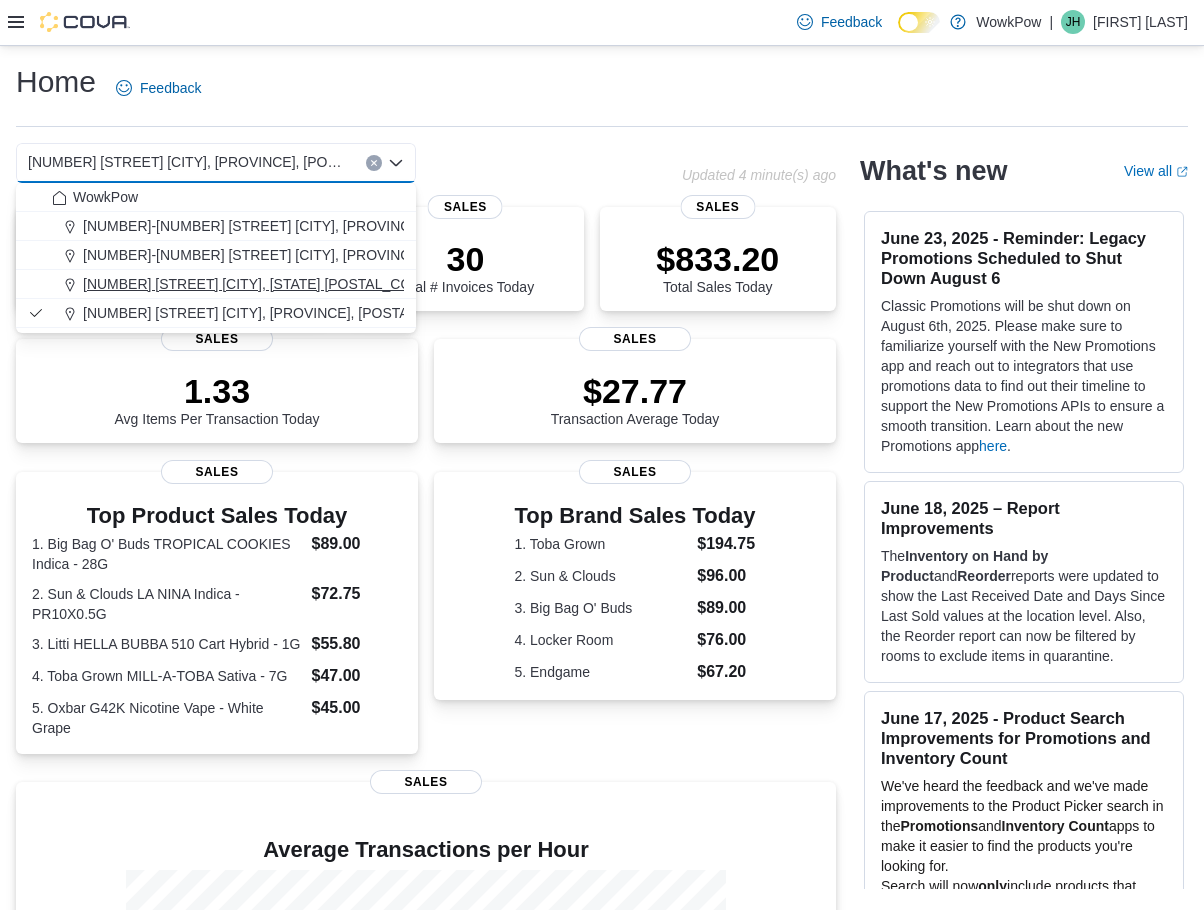 click on "[NUMBER] [STREET] [CITY], [STATE] [POSTAL_CODE]" at bounding box center [259, 284] 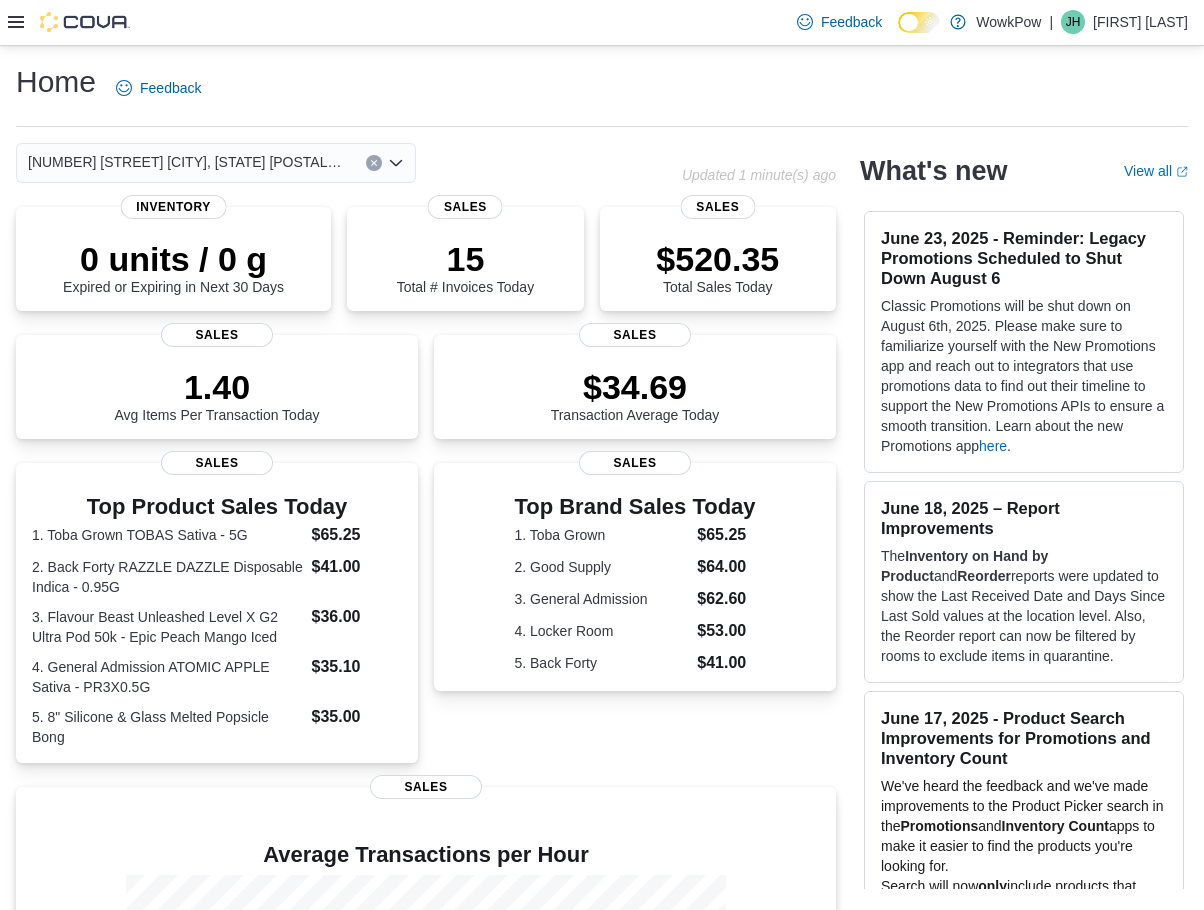 click on "[NUMBER] [STREET] [CITY], [STATE] [POSTAL_CODE] Combo box. Selected. [NUMBER] [STREET] [CITY], [STATE], [POSTAL_CODE]. Press Backspace to delete [NUMBER] [STREET] [CITY], [STATE], [POSTAL_CODE]. Combo box input. Select a Location. Type some text or, to display a list of choices, press Down Arrow. To exit the list of choices, press Escape." at bounding box center (216, 163) 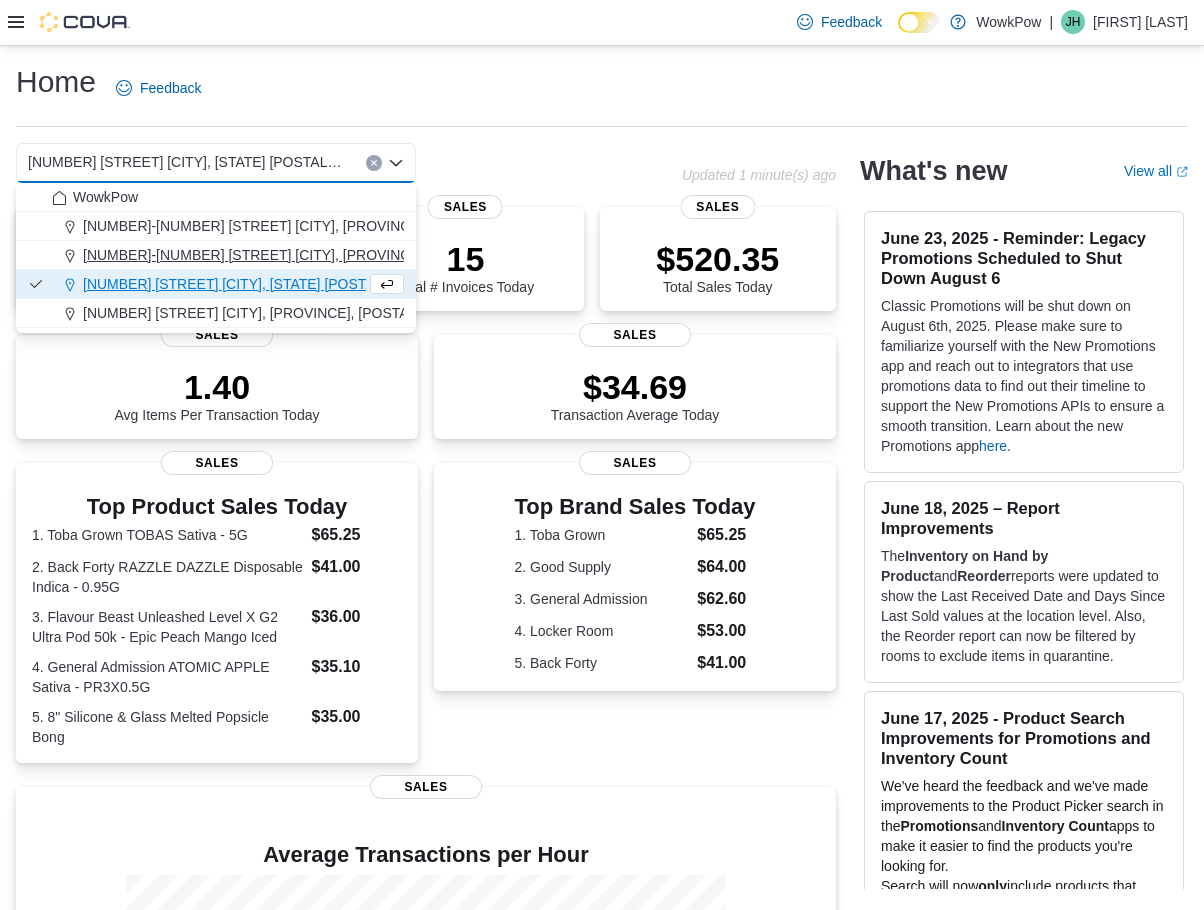 click on "[NUMBER]-[NUMBER] [STREET] [CITY], [PROVINCE], [POSTAL_CODE]" at bounding box center [216, 255] 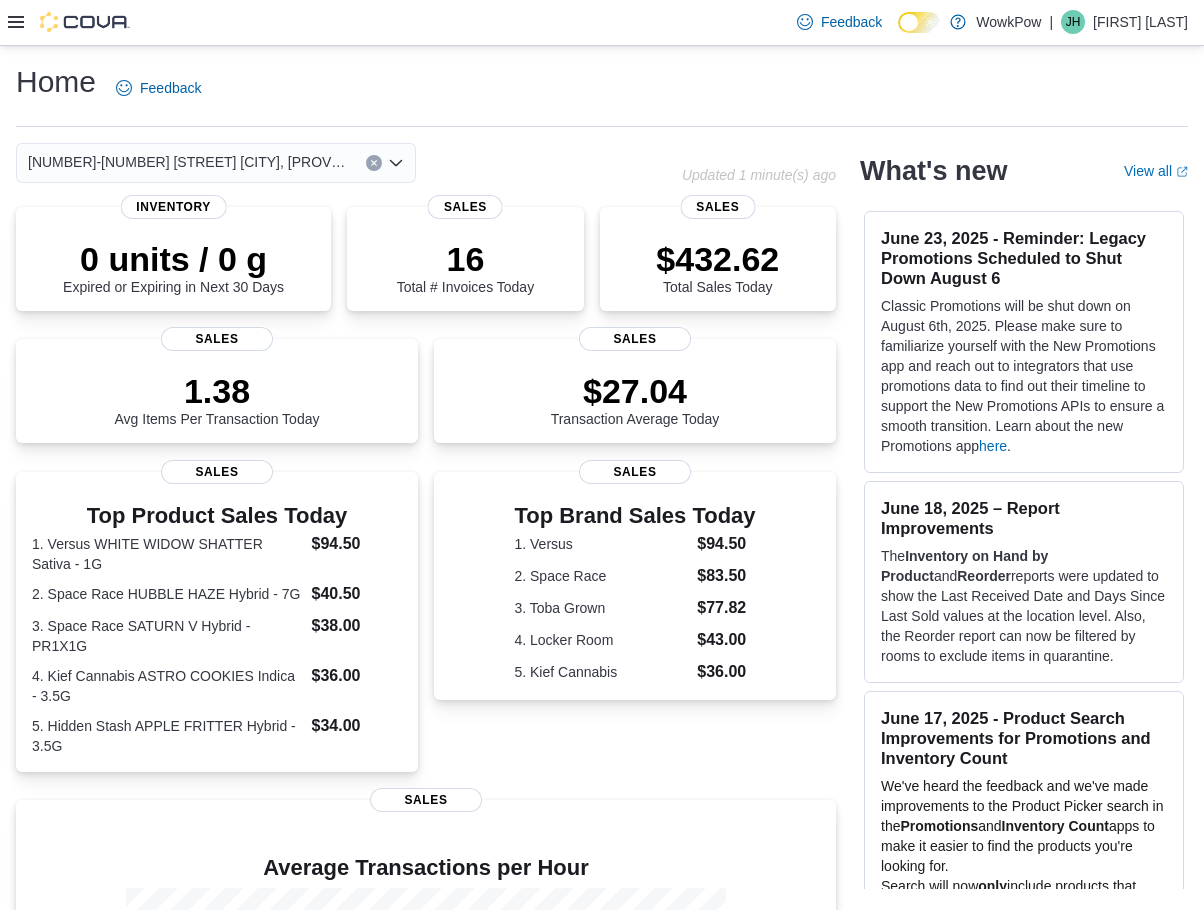 click on "[NUMBER]-[NUMBER] [STREET] [CITY], [PROVINCE], [POSTAL_CODE] Combo box. Selected. [NUMBER]-[NUMBER] [STREET] [CITY], [PROVINCE], [POSTAL_CODE]. Press Backspace to delete [NUMBER]-[NUMBER] [STREET] [CITY], [PROVINCE], [POSTAL_CODE]. Combo box input. Select a Location. Type some text or, to display a list of choices, press Down Arrow. To exit the list of choices, press Escape." at bounding box center [216, 163] 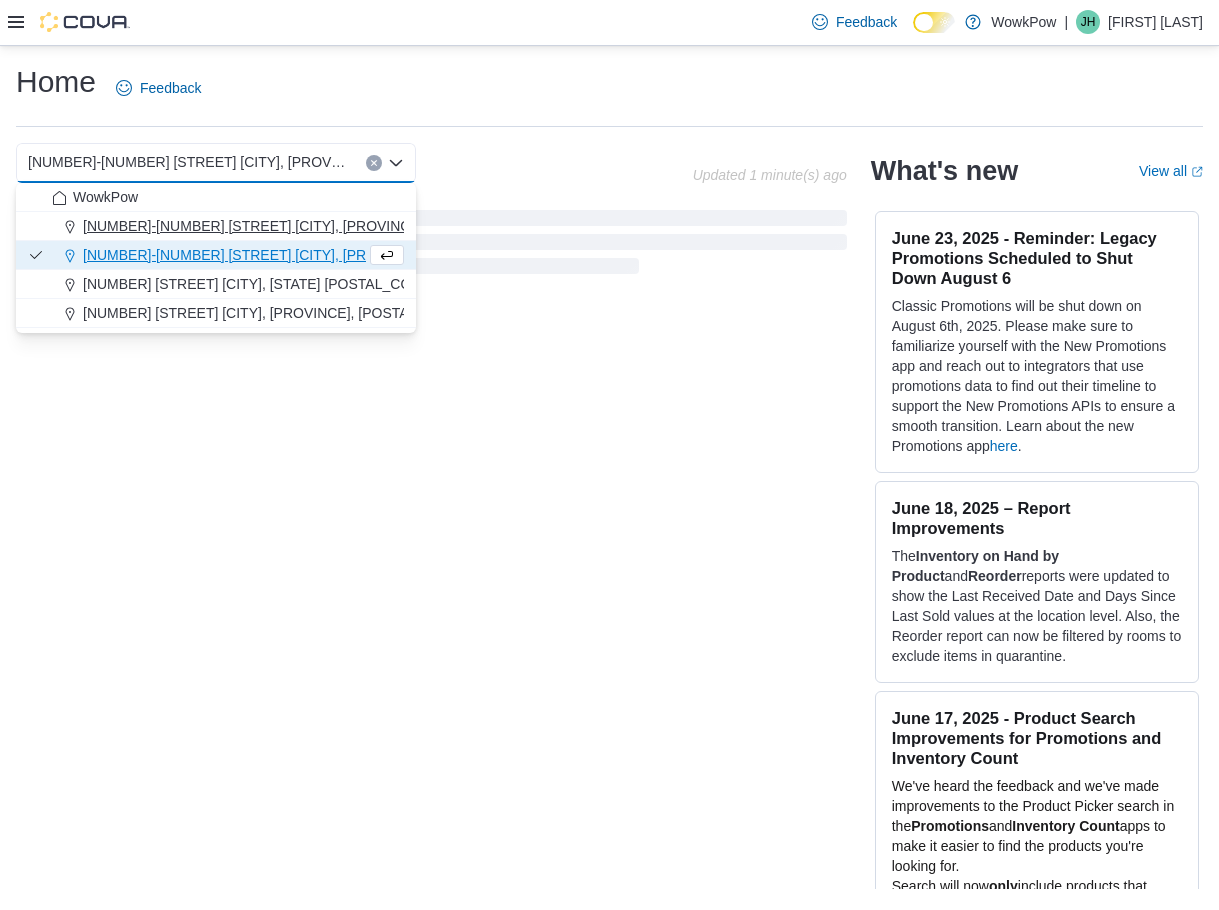 click on "[NUMBER]-[NUMBER] [STREET] [CITY], [PROVINCE] [POSTAL_CODE]" at bounding box center [310, 226] 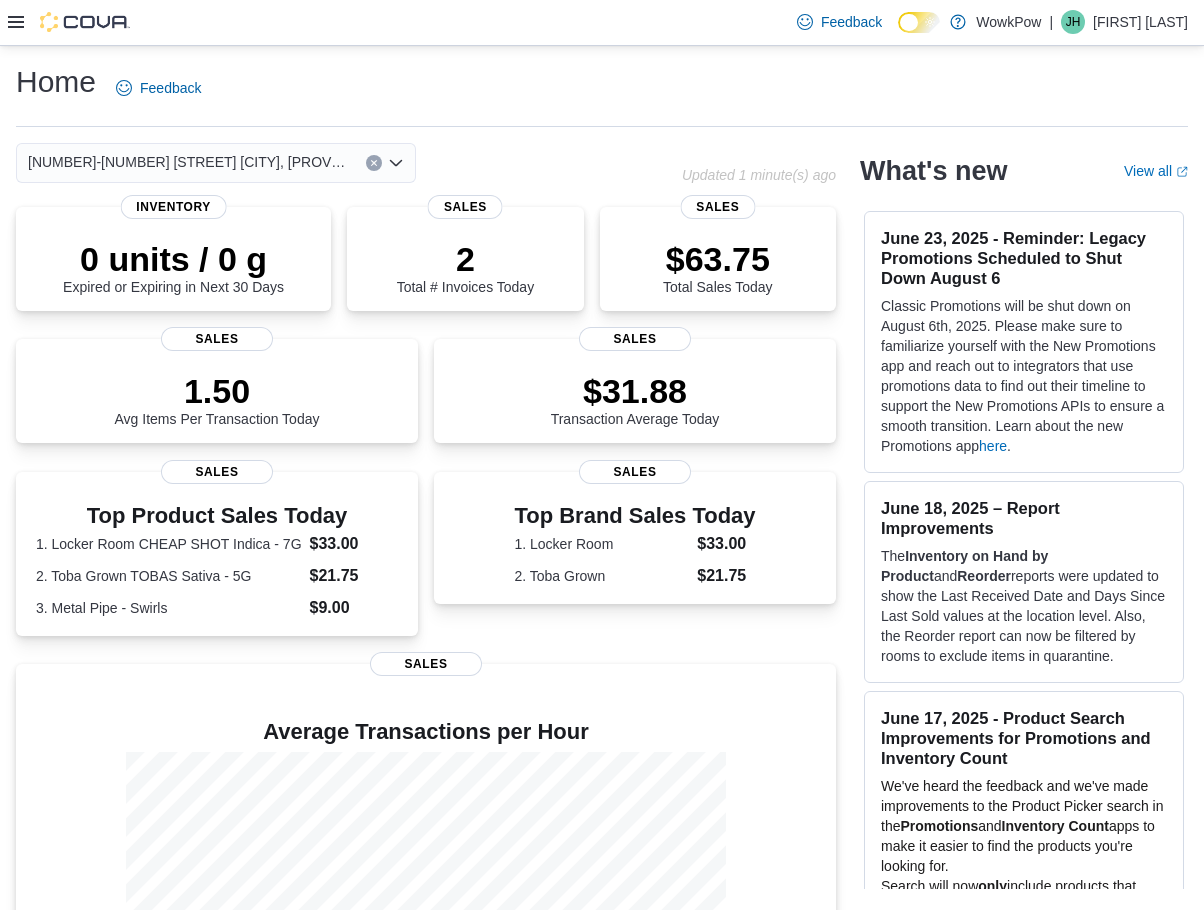 click on "[NUMBER]-[NUMBER] [STREET] [CITY], [PROVINCE] [POSTAL_CODE] Combo box. Selected. [NUMBER]-[NUMBER] [STREET] [CITY], [PROVINCE] [POSTAL_CODE]. Press Backspace to delete [NUMBER]-[NUMBER] [STREET] [CITY], [PROVINCE] [POSTAL_CODE]. Combo box input. Select a Location. Type some text or, to display a list of choices, press Down Arrow. To exit the list of choices, press Escape." at bounding box center (216, 163) 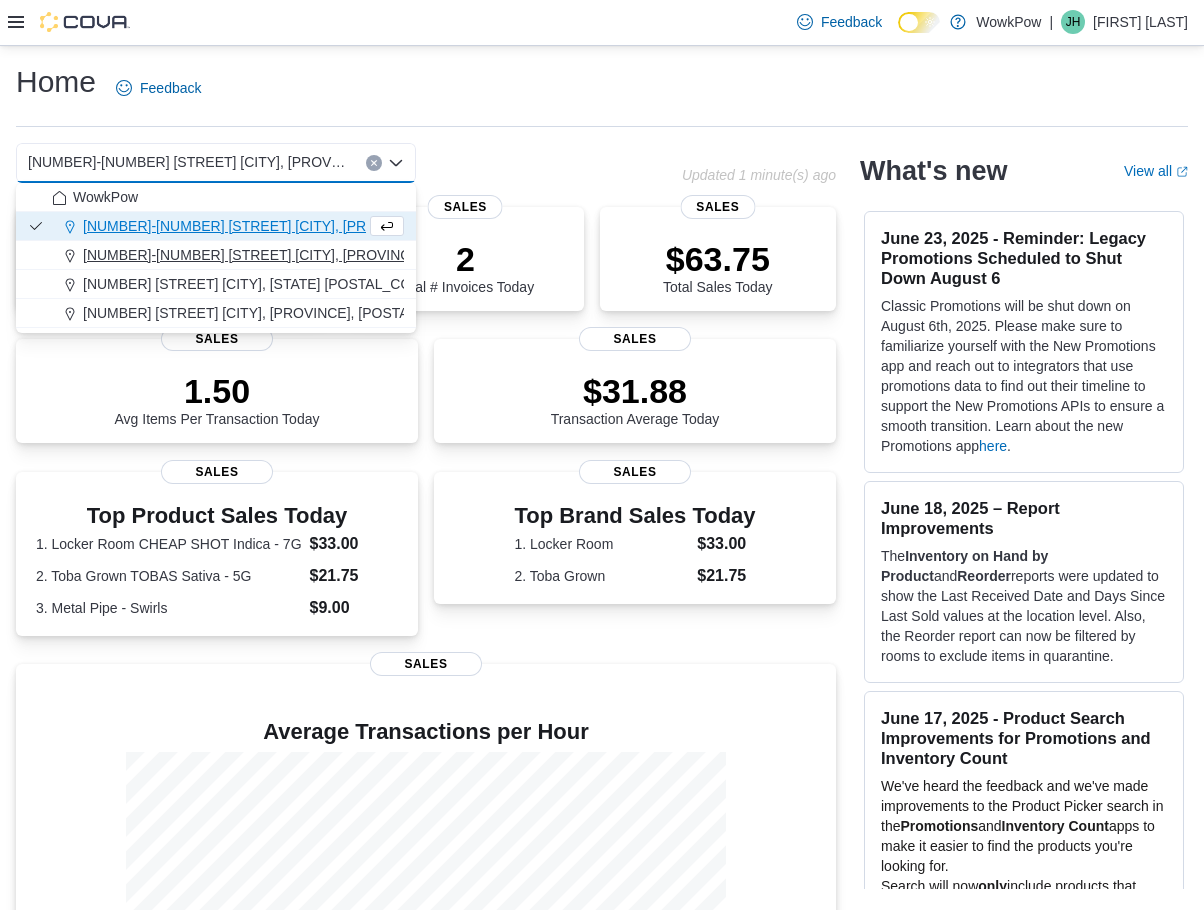 click on "[NUMBER]-[NUMBER] [STREET] [CITY], [PROVINCE], [POSTAL_CODE]" at bounding box center (312, 255) 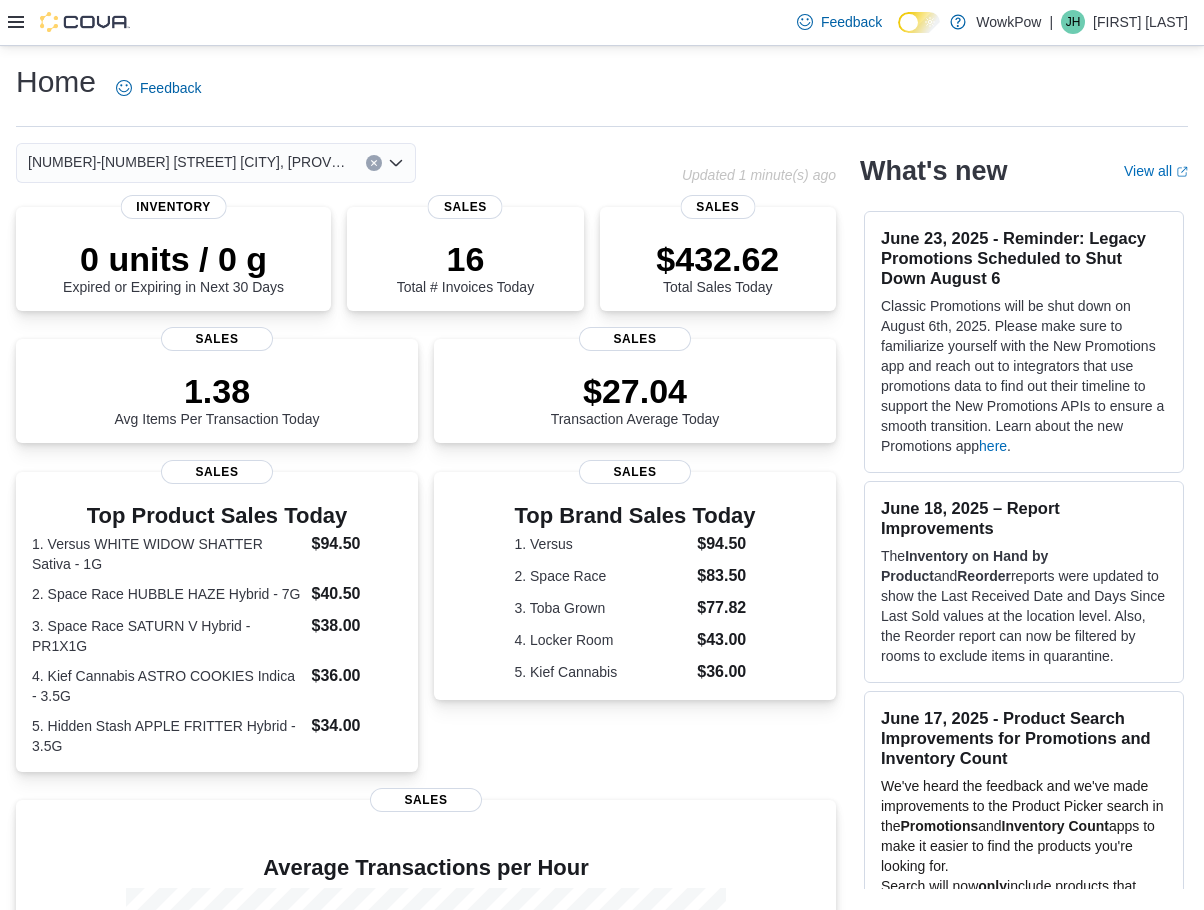 click on "[NUMBER]-[NUMBER] [STREET] [CITY], [PROVINCE], [POSTAL_CODE]" at bounding box center (216, 163) 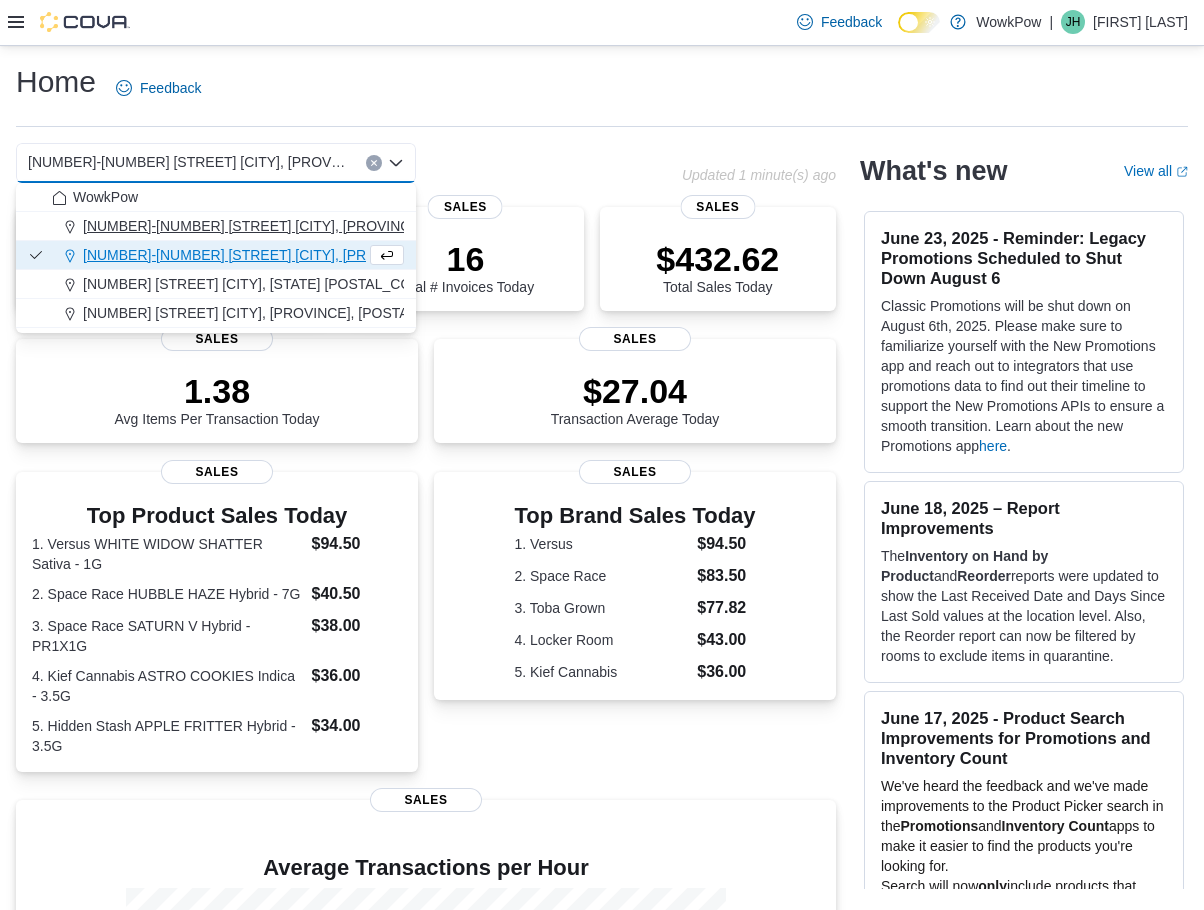 click on "[NUMBER]-[NUMBER] [STREET] [CITY], [PROVINCE] [POSTAL_CODE]" at bounding box center (228, 226) 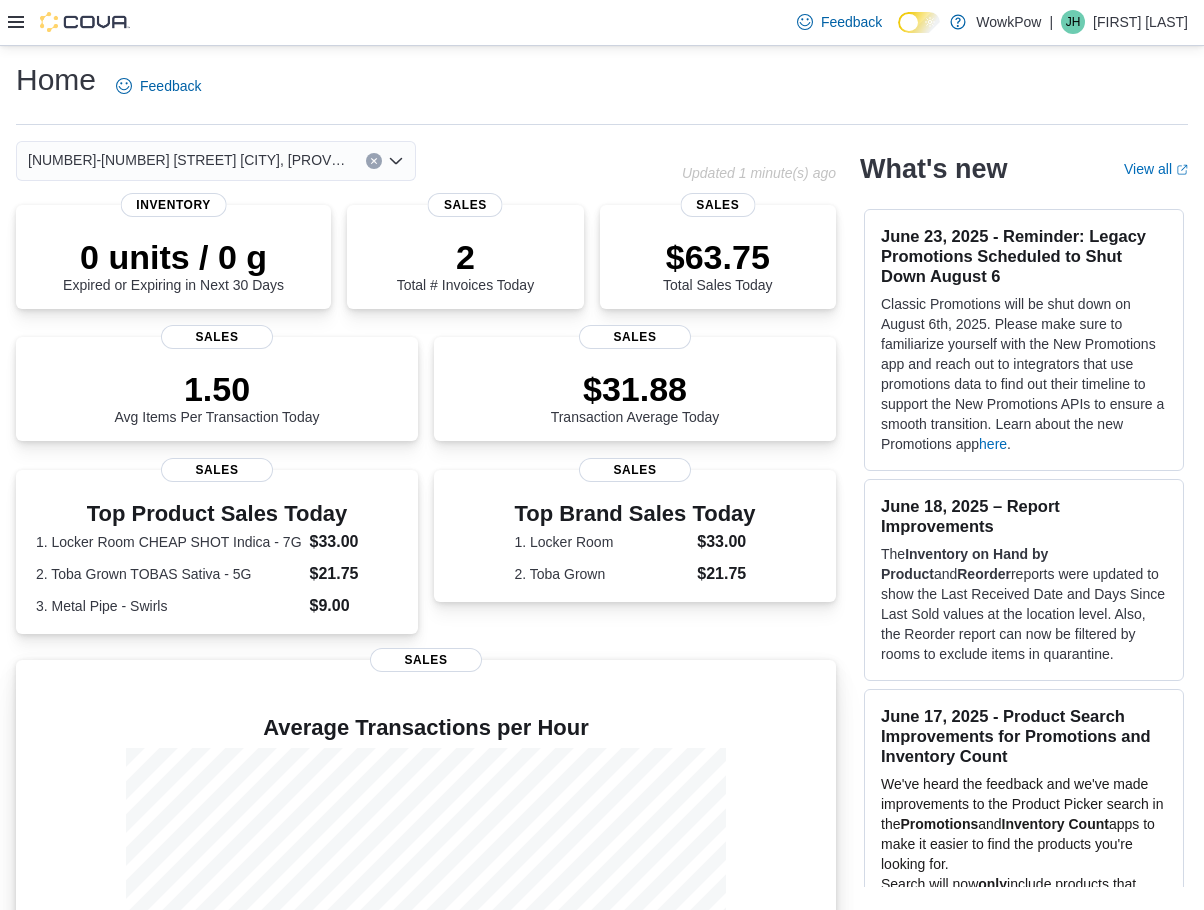 scroll, scrollTop: 0, scrollLeft: 0, axis: both 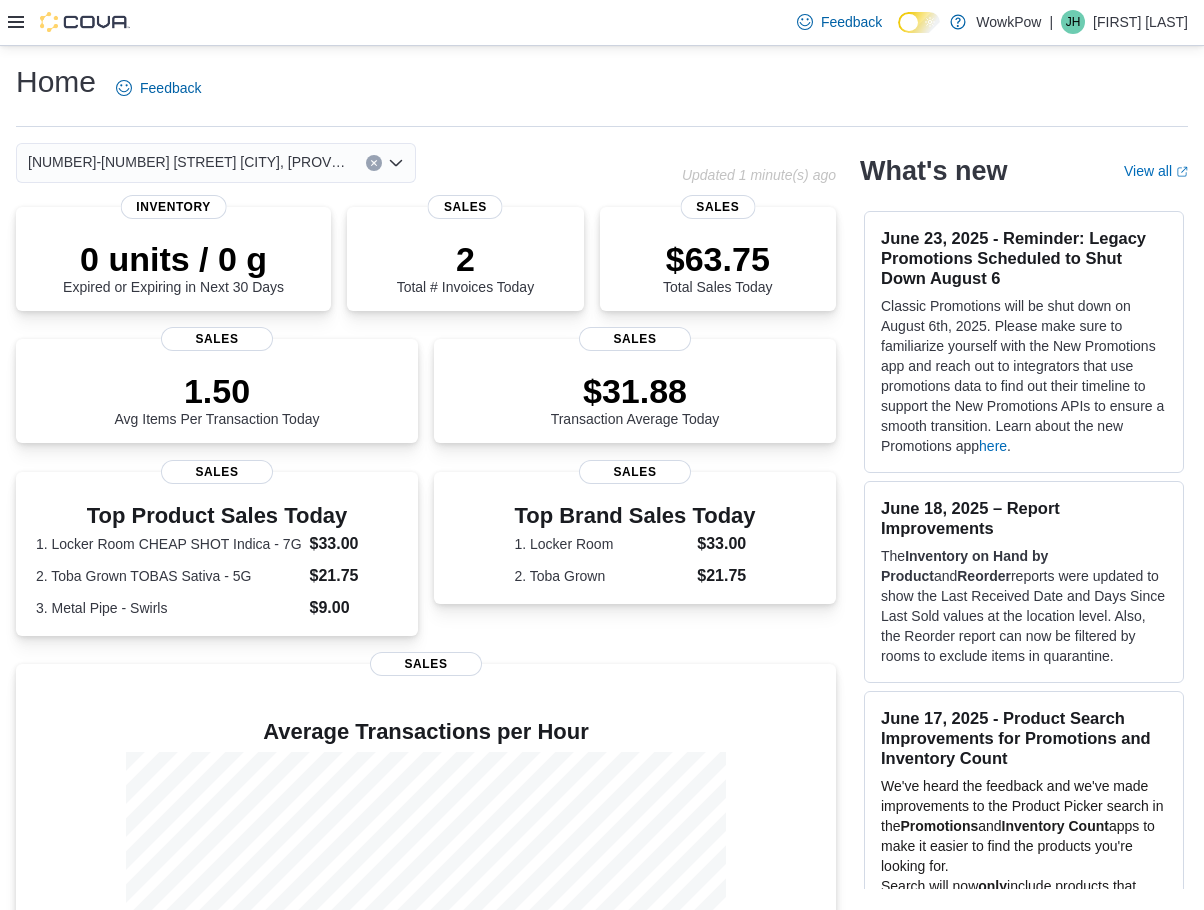 click on "[NUMBER]-[NUMBER] [STREET] [CITY], [PROVINCE] [POSTAL_CODE] Combo box. Selected. [NUMBER]-[NUMBER] [STREET] [CITY], [PROVINCE] [POSTAL_CODE]. Press Backspace to delete [NUMBER]-[NUMBER] [STREET] [CITY], [PROVINCE] [POSTAL_CODE]. Combo box input. Select a Location. Type some text or, to display a list of choices, press Down Arrow. To exit the list of choices, press Escape." at bounding box center (216, 163) 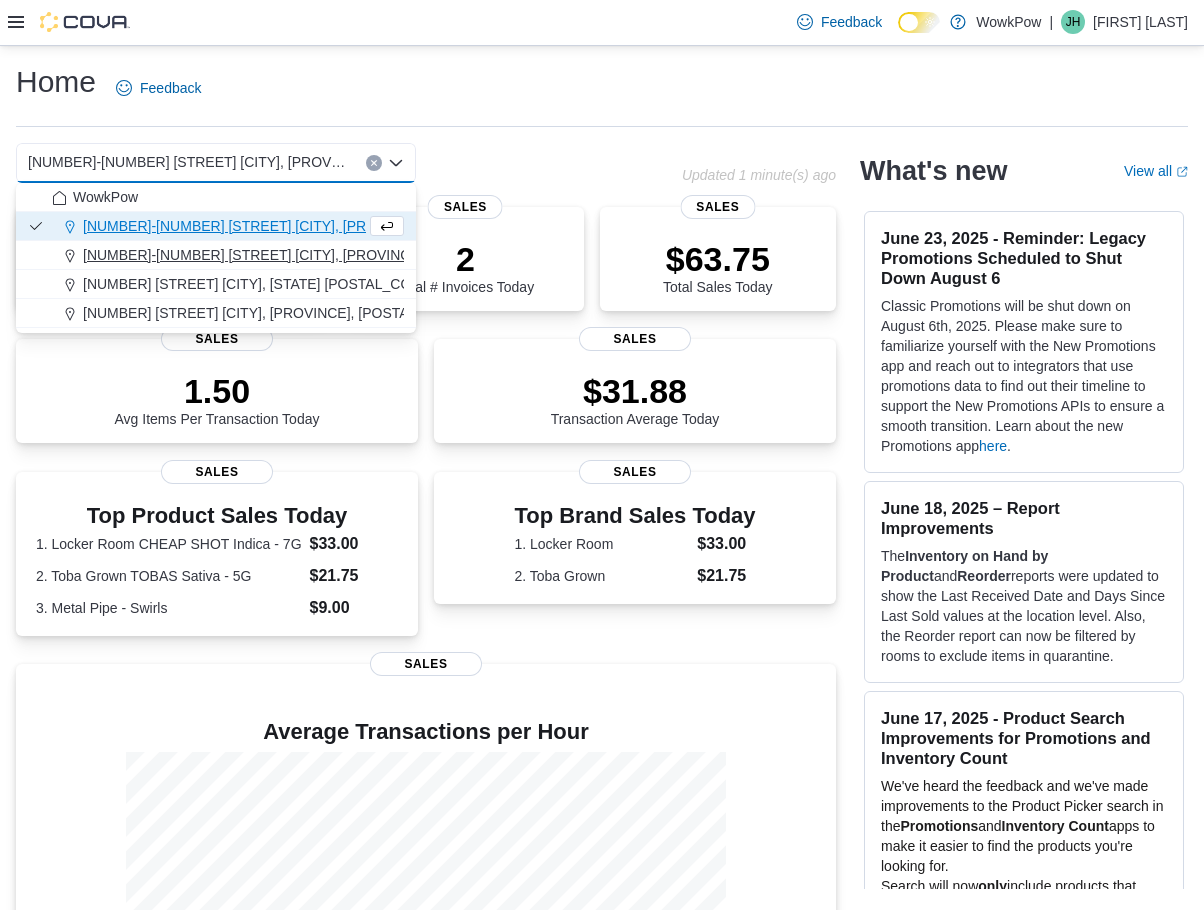 click on "[NUMBER]-[NUMBER] [STREET] [CITY], [PROVINCE], [POSTAL_CODE]" at bounding box center (312, 255) 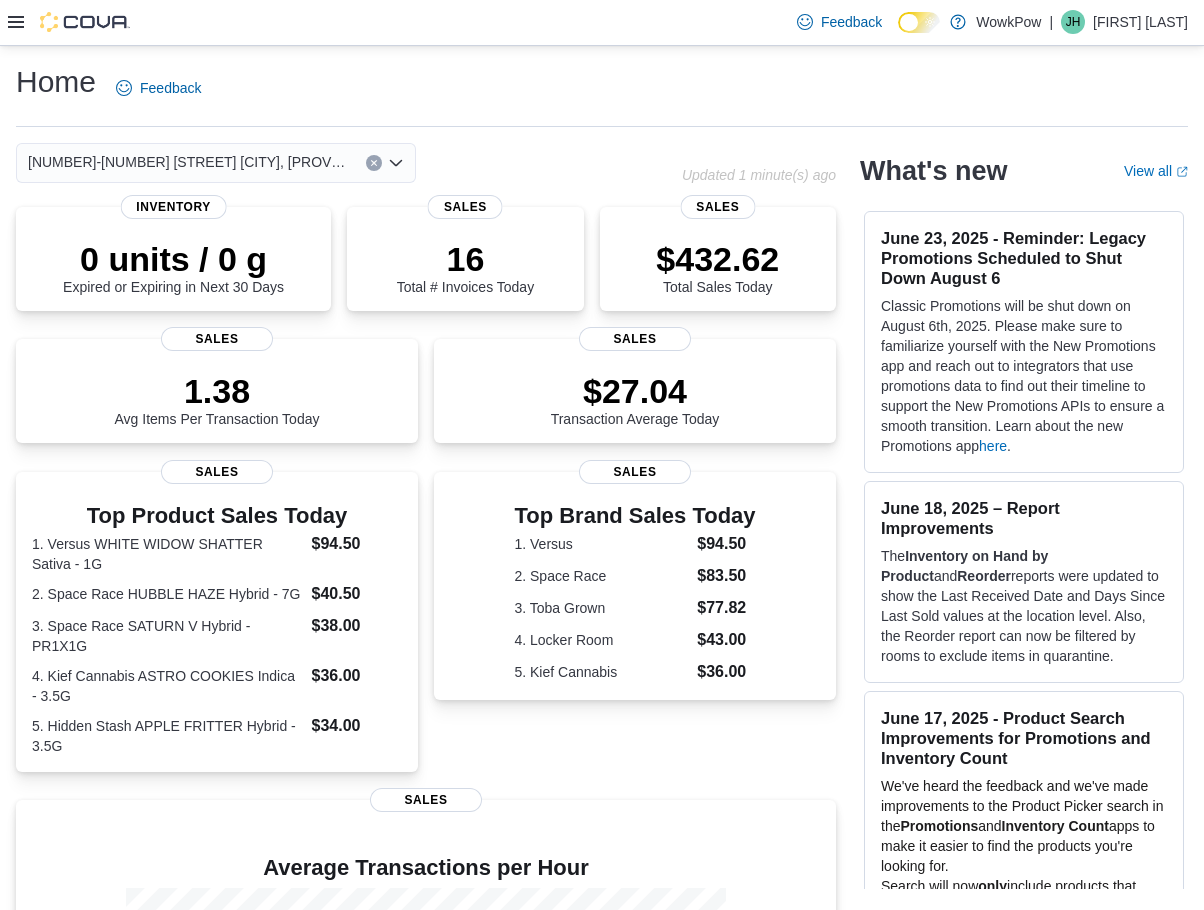 click on "[NUMBER]-[NUMBER] [STREET] [CITY], [PROVINCE], [POSTAL_CODE] Combo box. Selected. [NUMBER]-[NUMBER] [STREET] [CITY], [PROVINCE], [POSTAL_CODE]. Press Backspace to delete [NUMBER]-[NUMBER] [STREET] [CITY], [PROVINCE], [POSTAL_CODE]. Combo box input. Select a Location. Type some text or, to display a list of choices, press Down Arrow. To exit the list of choices, press Escape." at bounding box center (216, 163) 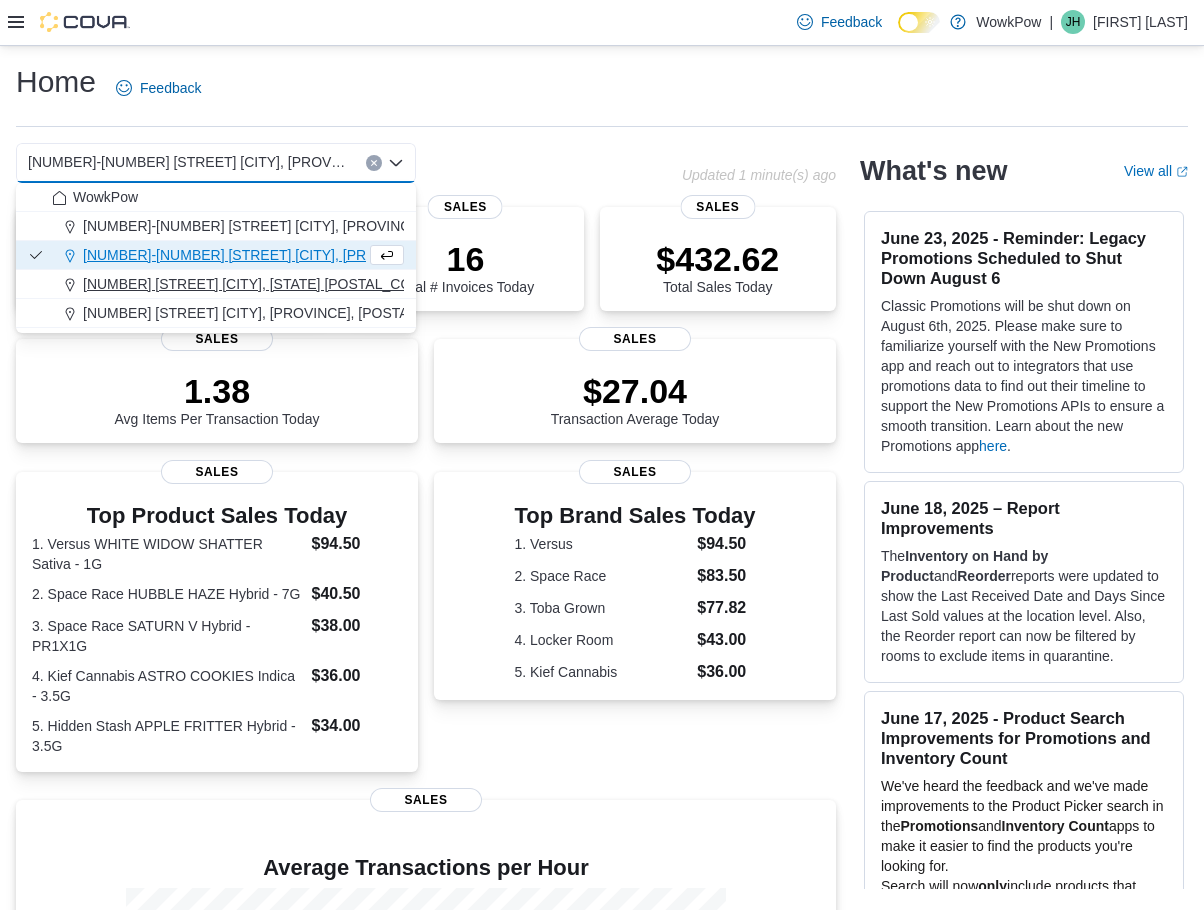 click on "[NUMBER] [STREET] [CITY], [STATE] [POSTAL_CODE]" at bounding box center [259, 284] 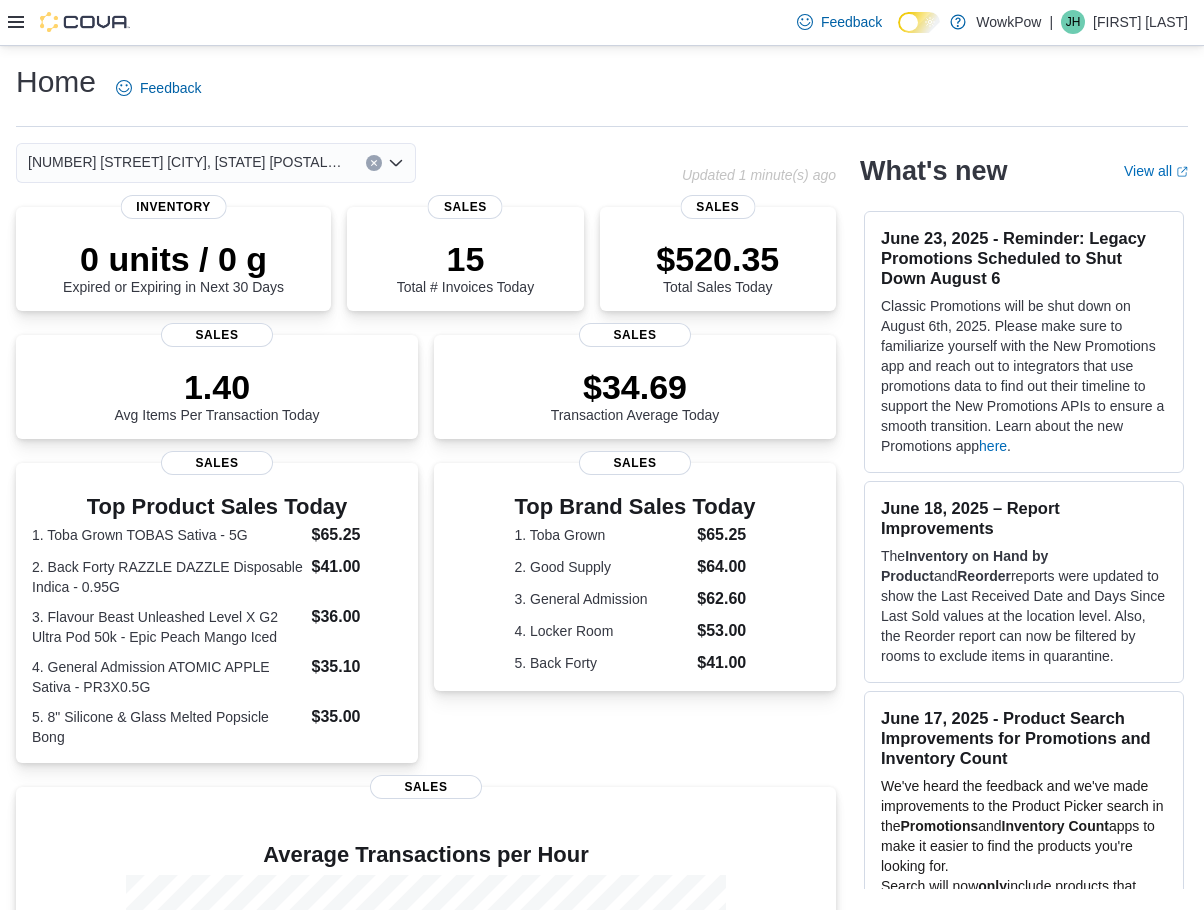 click on "[NUMBER] [STREET] [CITY], [STATE] [POSTAL_CODE] Combo box. Selected. [NUMBER] [STREET] [CITY], [STATE], [POSTAL_CODE]. Press Backspace to delete [NUMBER] [STREET] [CITY], [STATE], [POSTAL_CODE]. Combo box input. Select a Location. Type some text or, to display a list of choices, press Down Arrow. To exit the list of choices, press Escape." at bounding box center (216, 163) 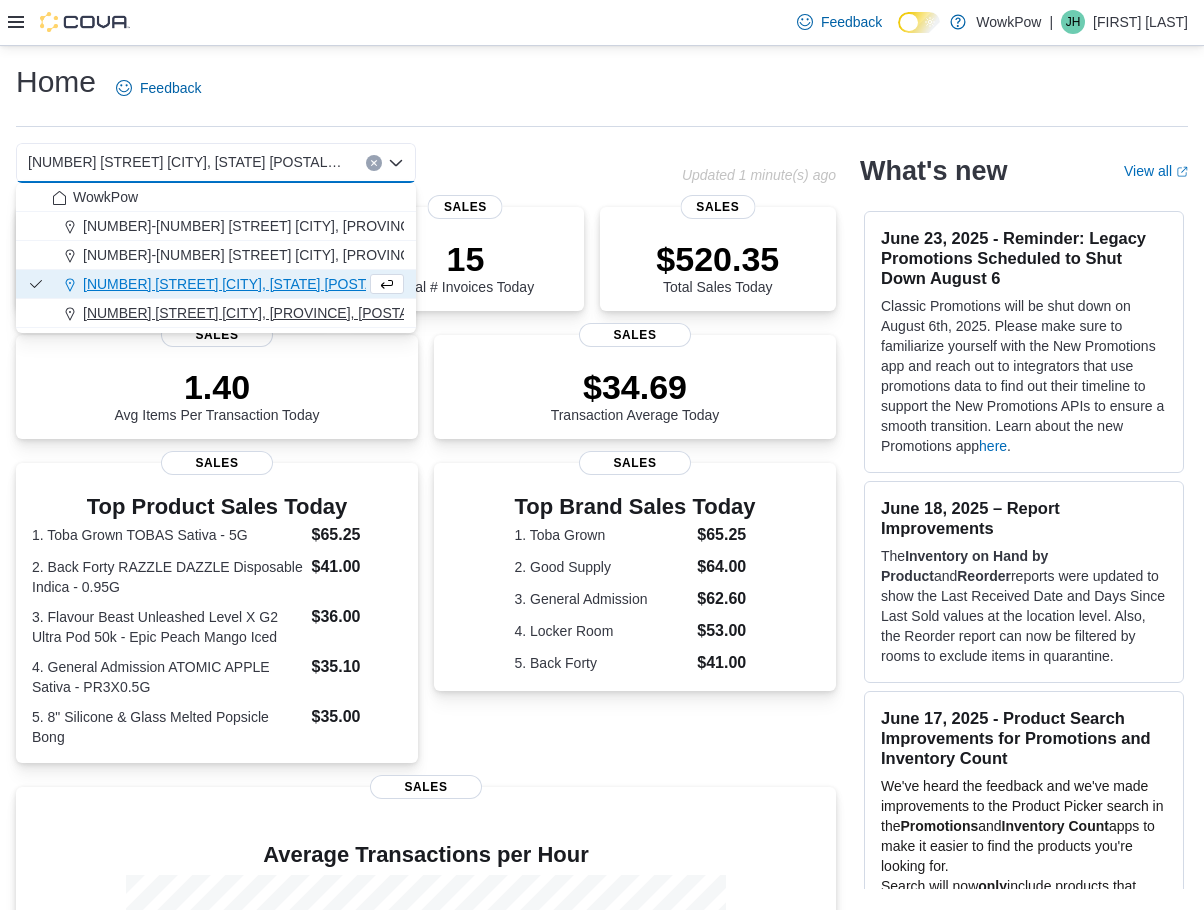 click on "[NUMBER] [STREET] [CITY], [PROVINCE], [POSTAL_CODE]" at bounding box center (276, 313) 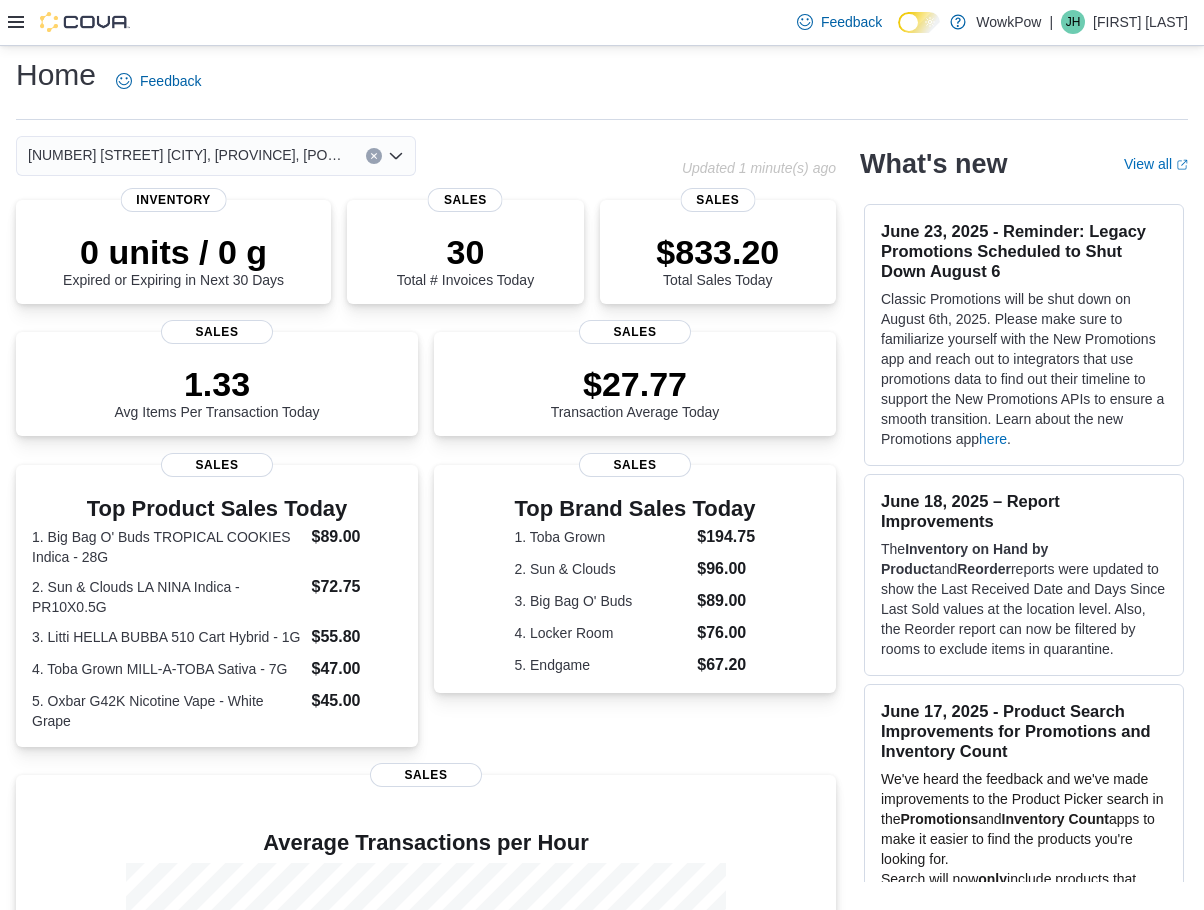 scroll, scrollTop: 0, scrollLeft: 0, axis: both 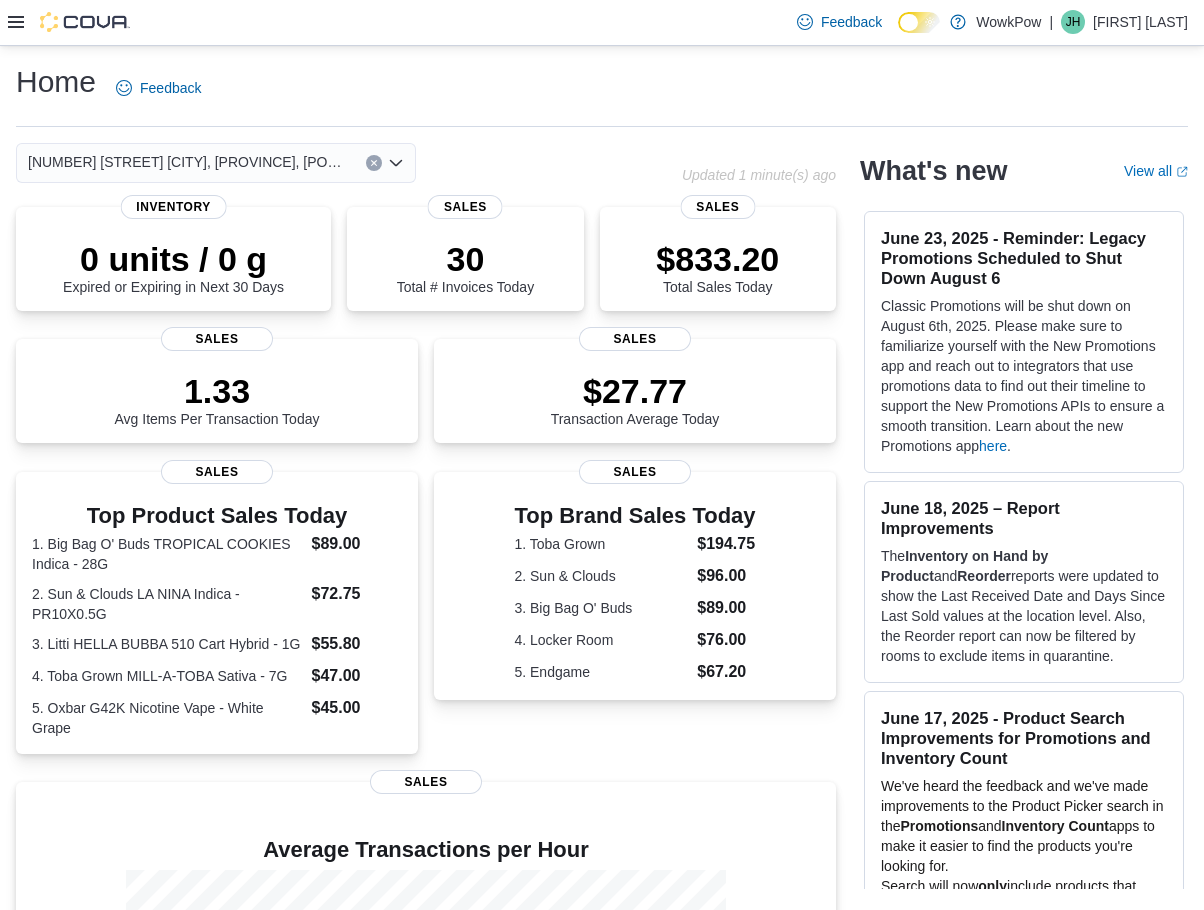 click 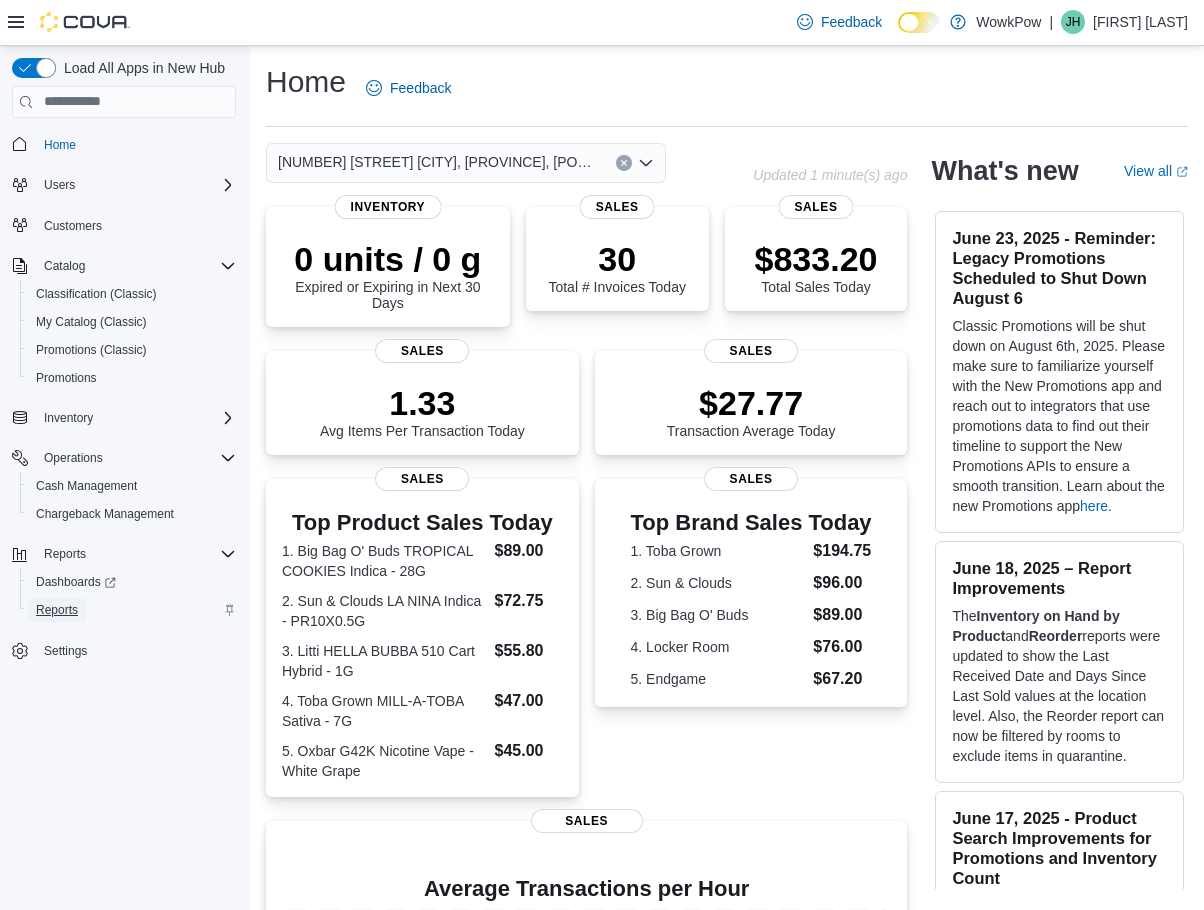 click on "Reports" at bounding box center [57, 610] 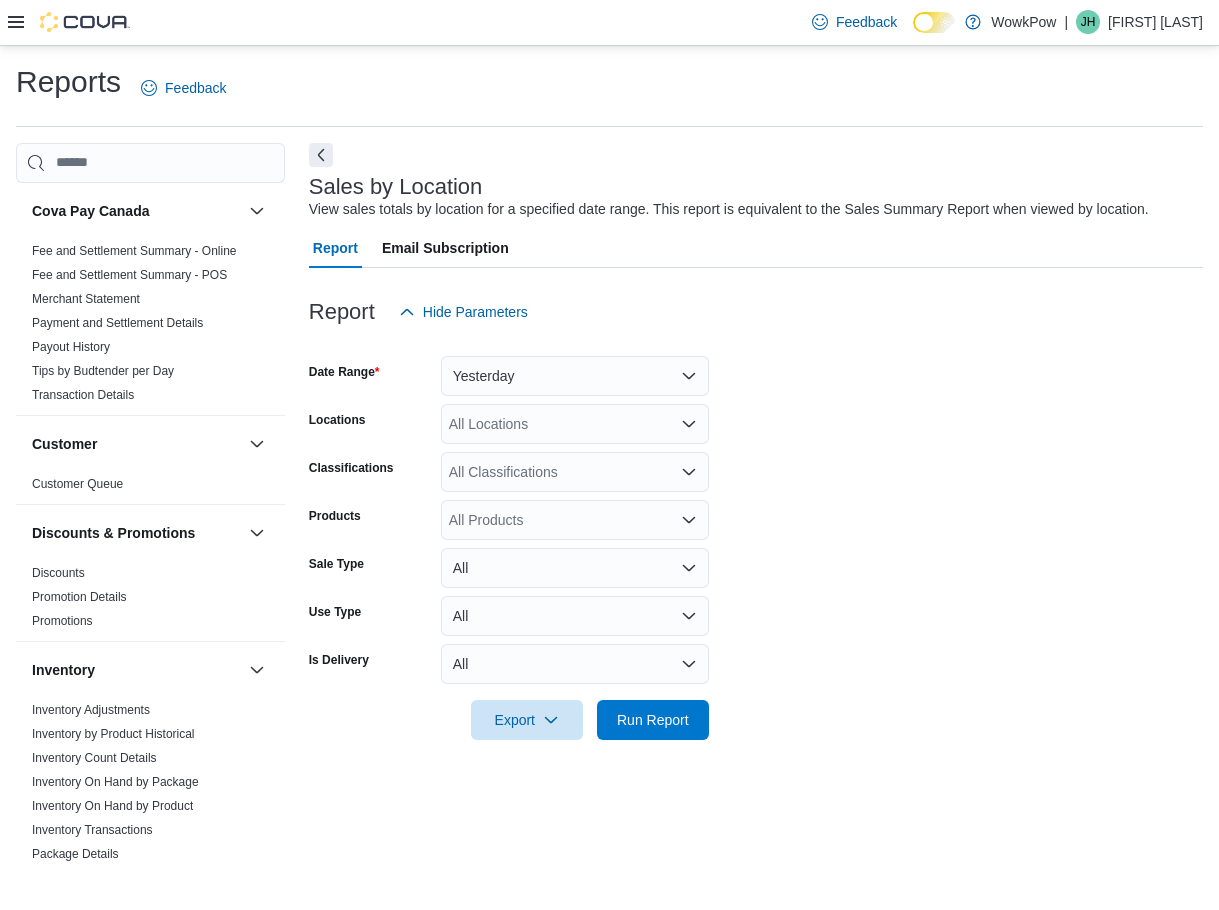 click on "All Locations" at bounding box center (575, 424) 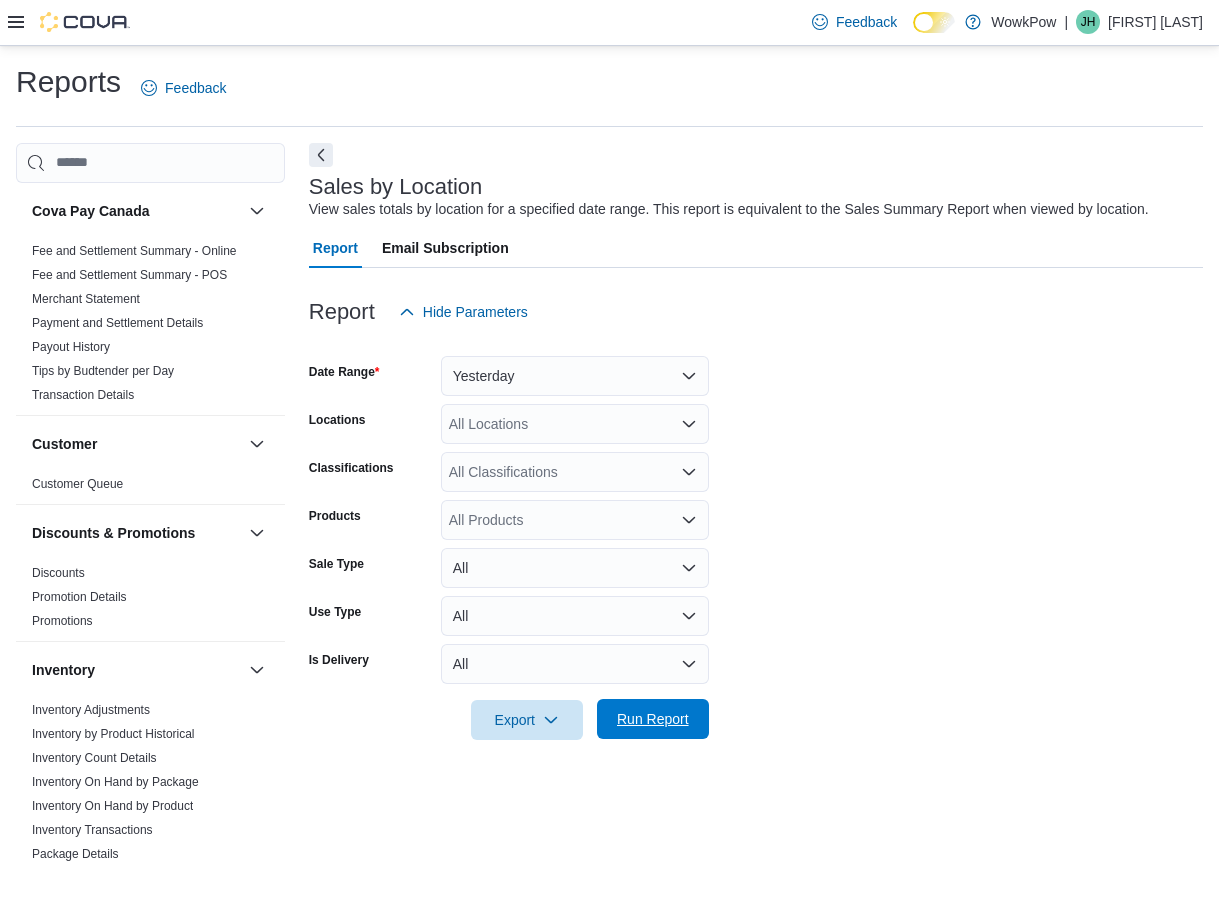 click on "Run Report" at bounding box center (653, 719) 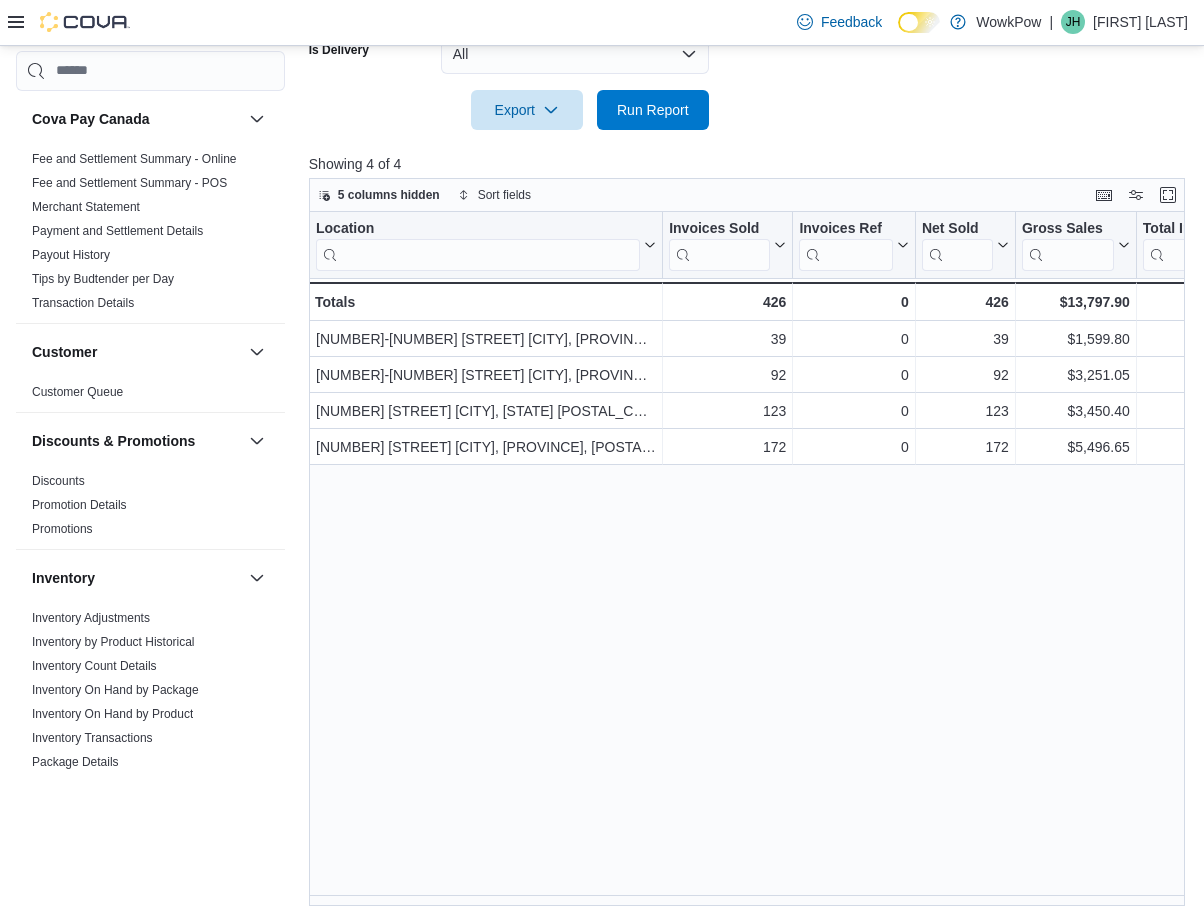 scroll, scrollTop: 622, scrollLeft: 0, axis: vertical 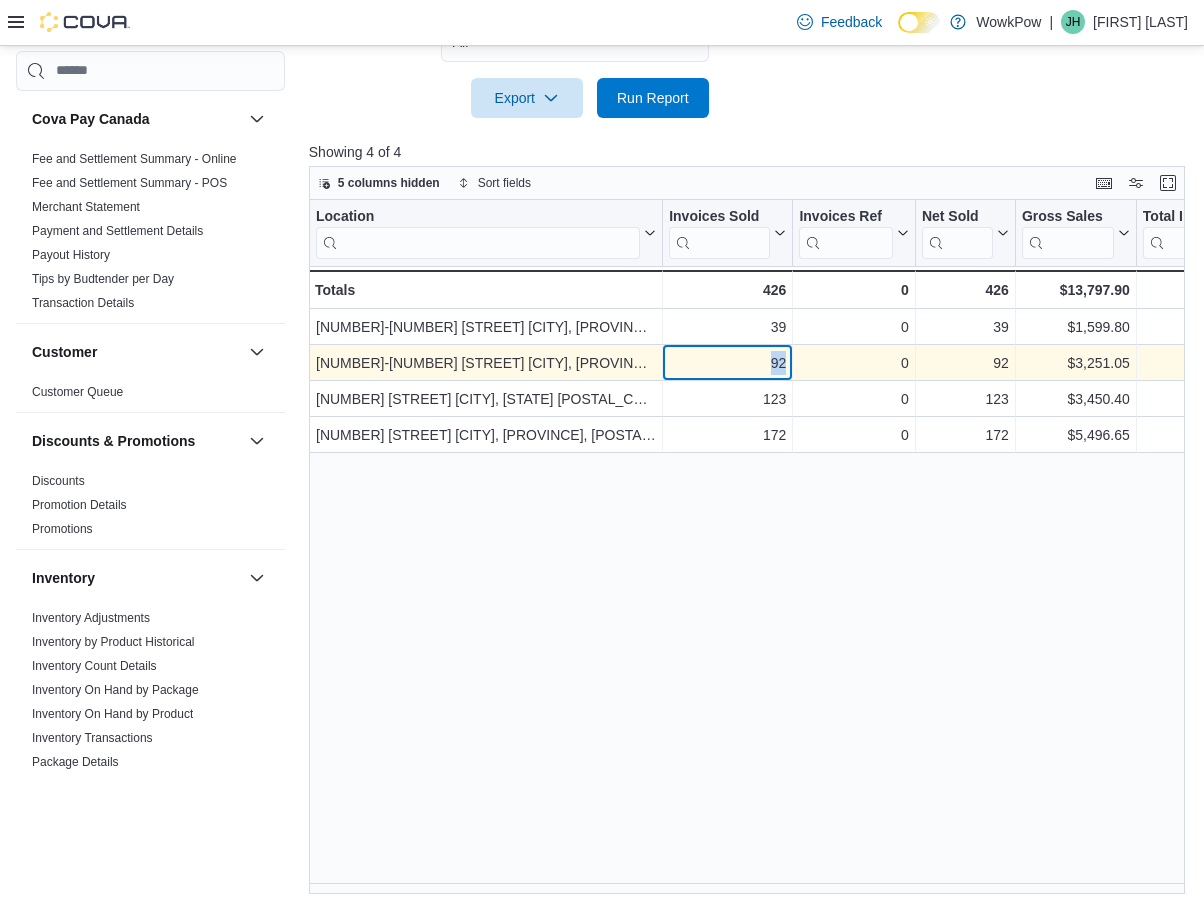 drag, startPoint x: 769, startPoint y: 364, endPoint x: 786, endPoint y: 364, distance: 17 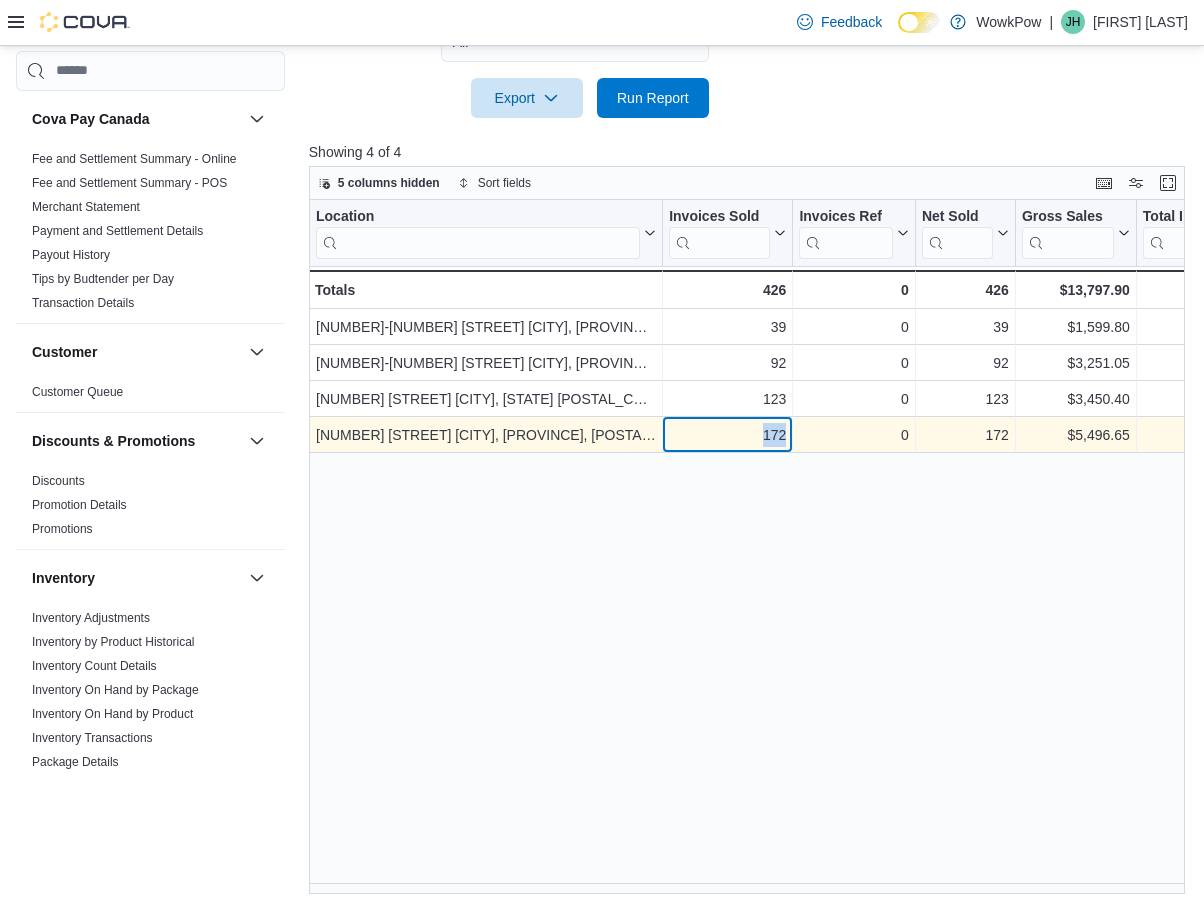 drag, startPoint x: 744, startPoint y: 433, endPoint x: 784, endPoint y: 437, distance: 40.1995 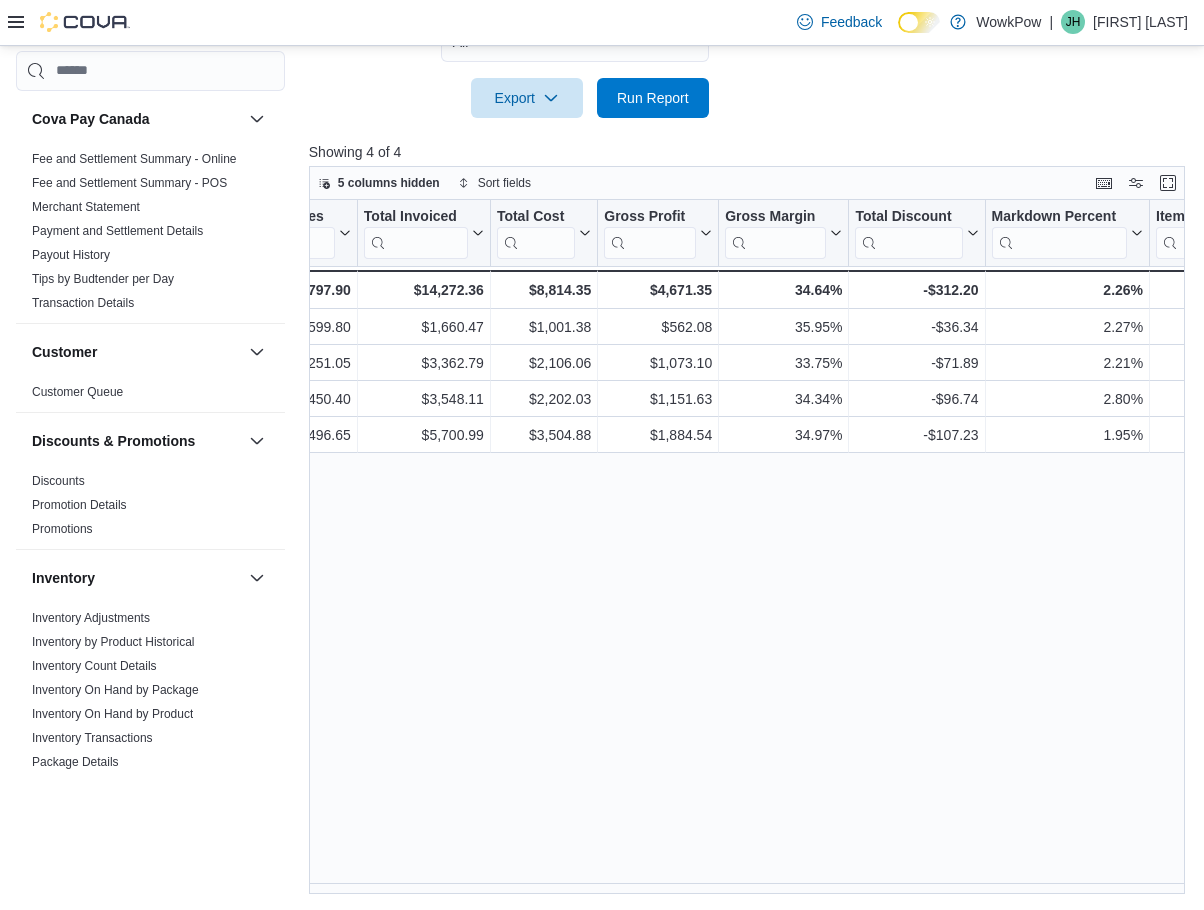 scroll, scrollTop: 0, scrollLeft: 821, axis: horizontal 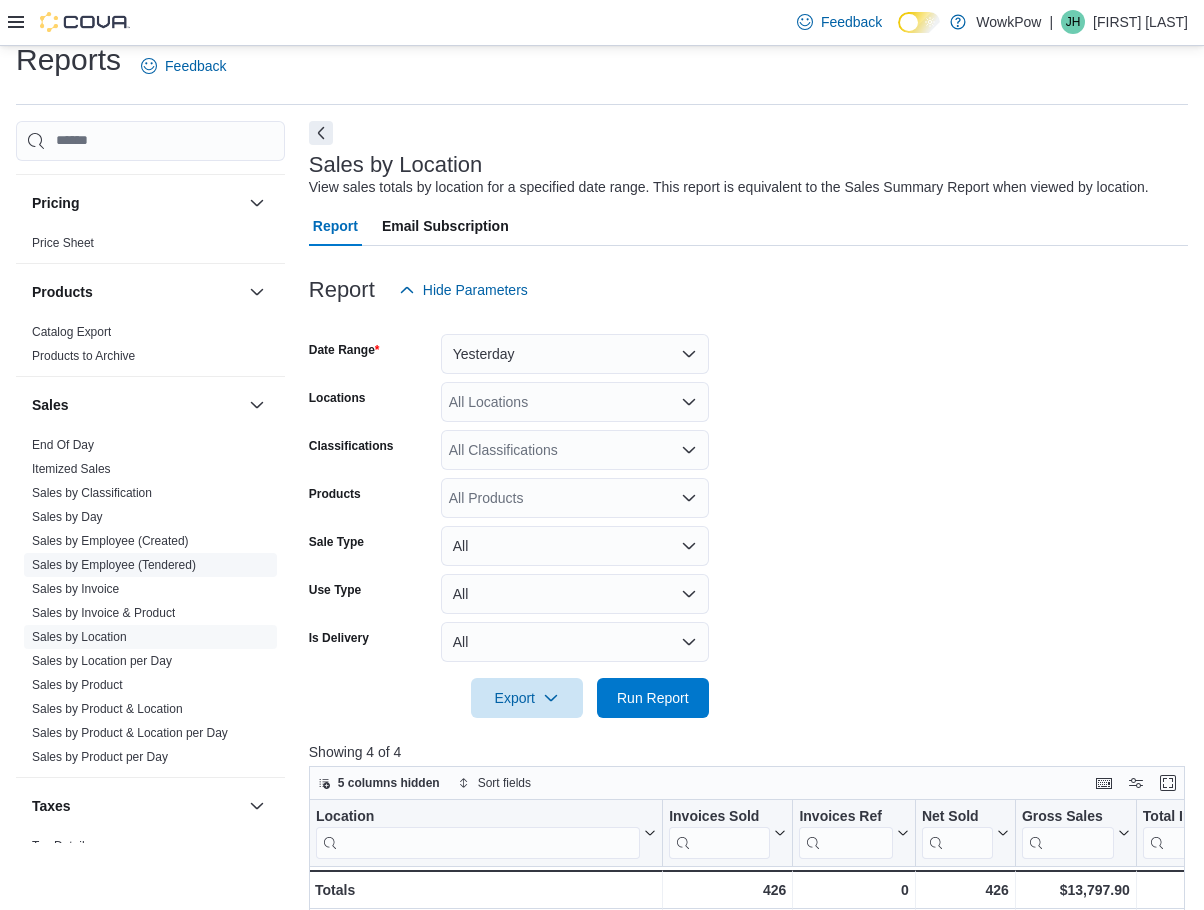 click on "Sales by Employee (Tendered)" at bounding box center (150, 565) 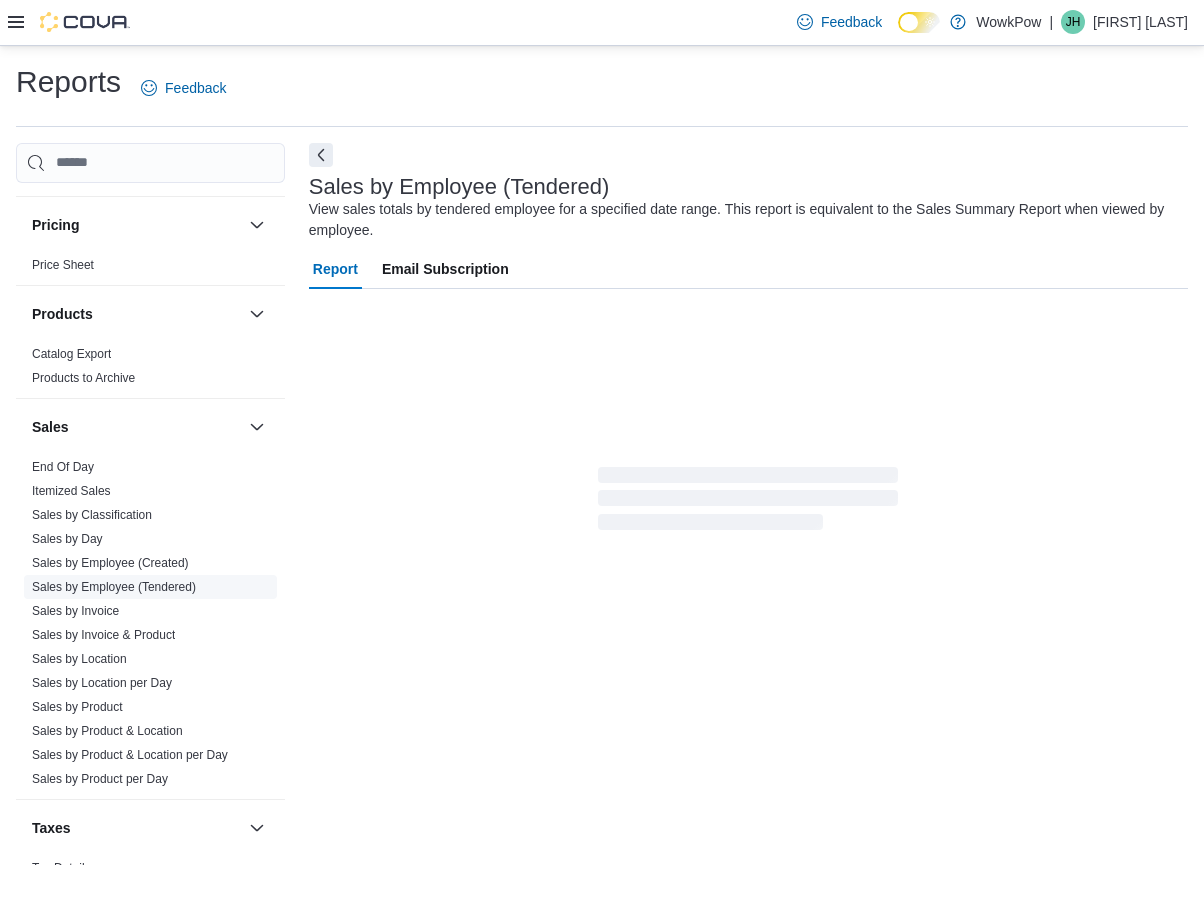 scroll, scrollTop: 0, scrollLeft: 0, axis: both 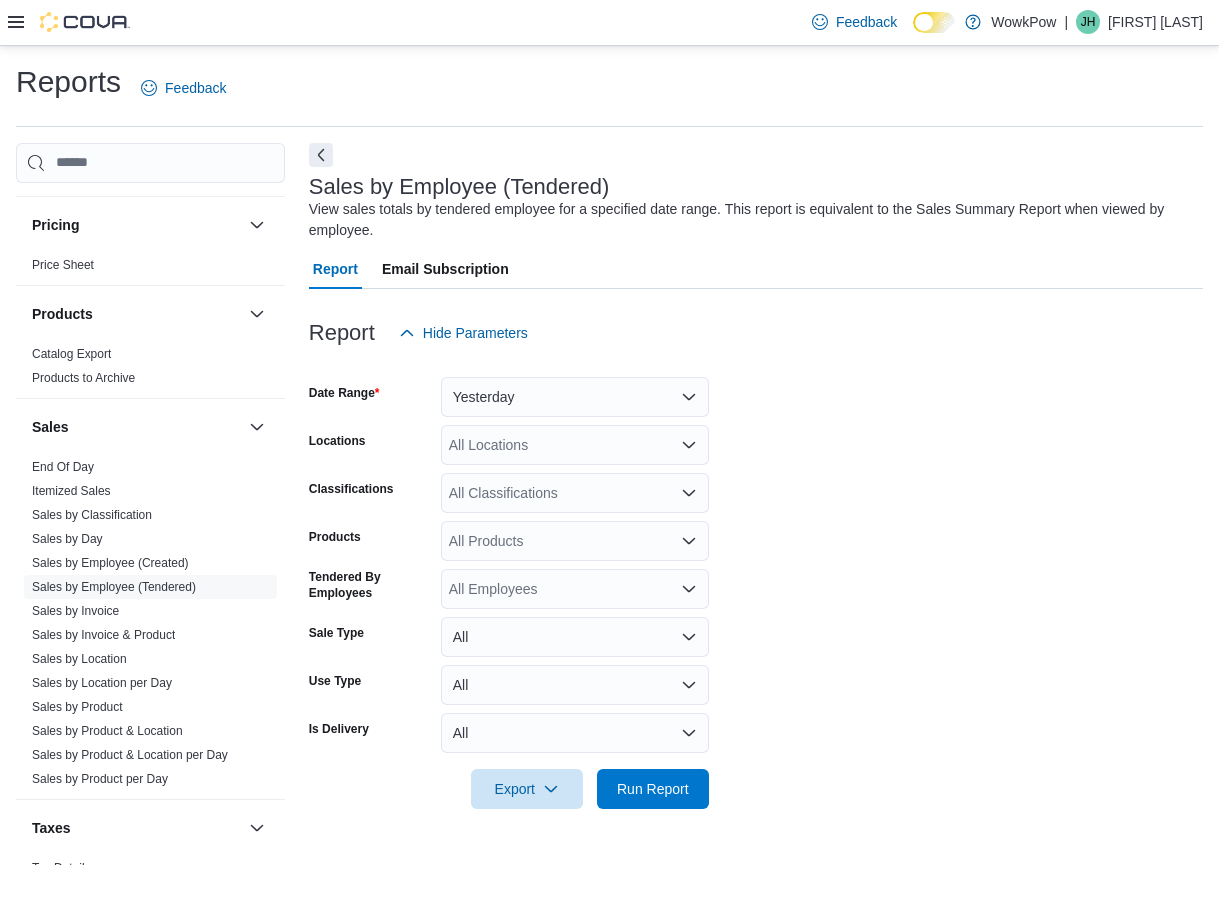 click on "All Locations" at bounding box center [575, 445] 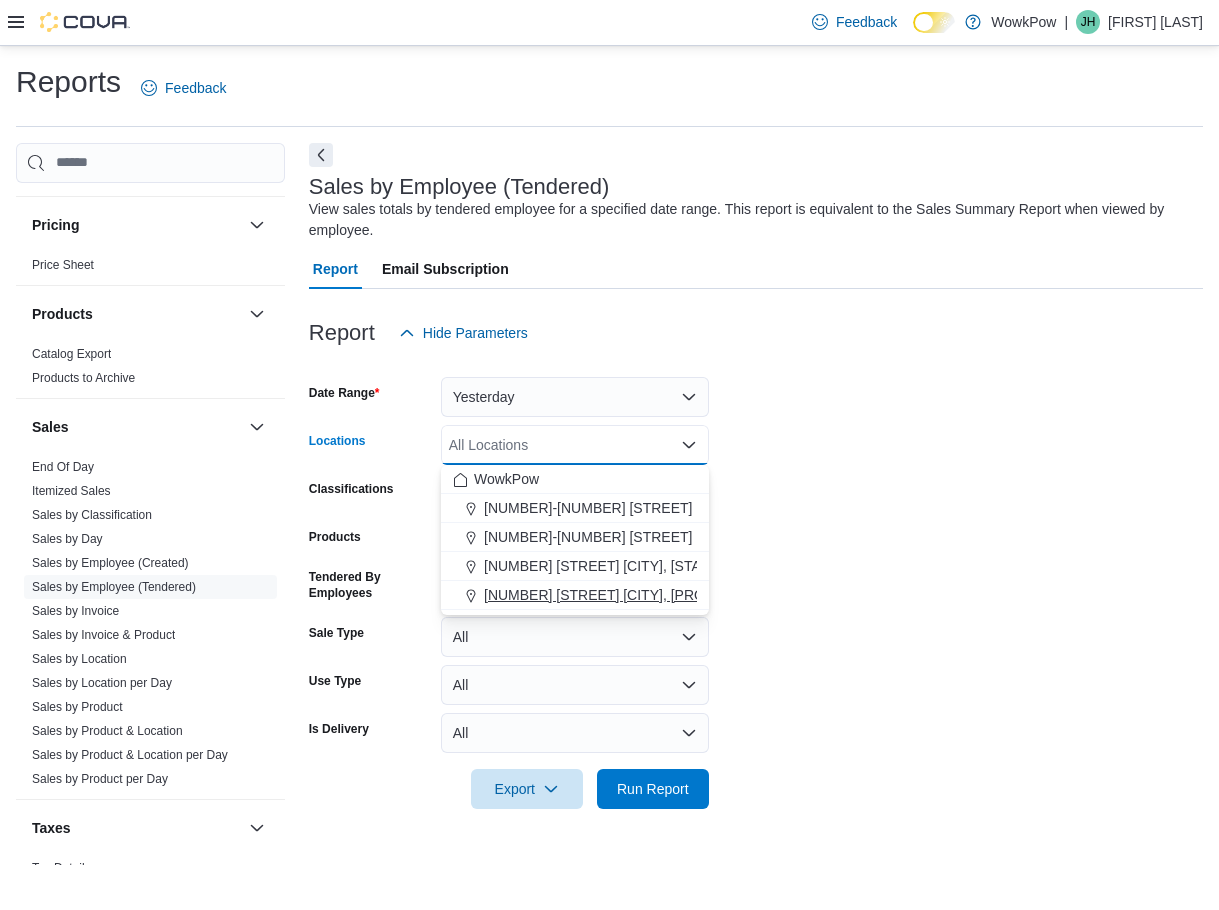click on "[NUMBER] [STREET] [CITY], [PROVINCE], [POSTAL_CODE]" at bounding box center [677, 595] 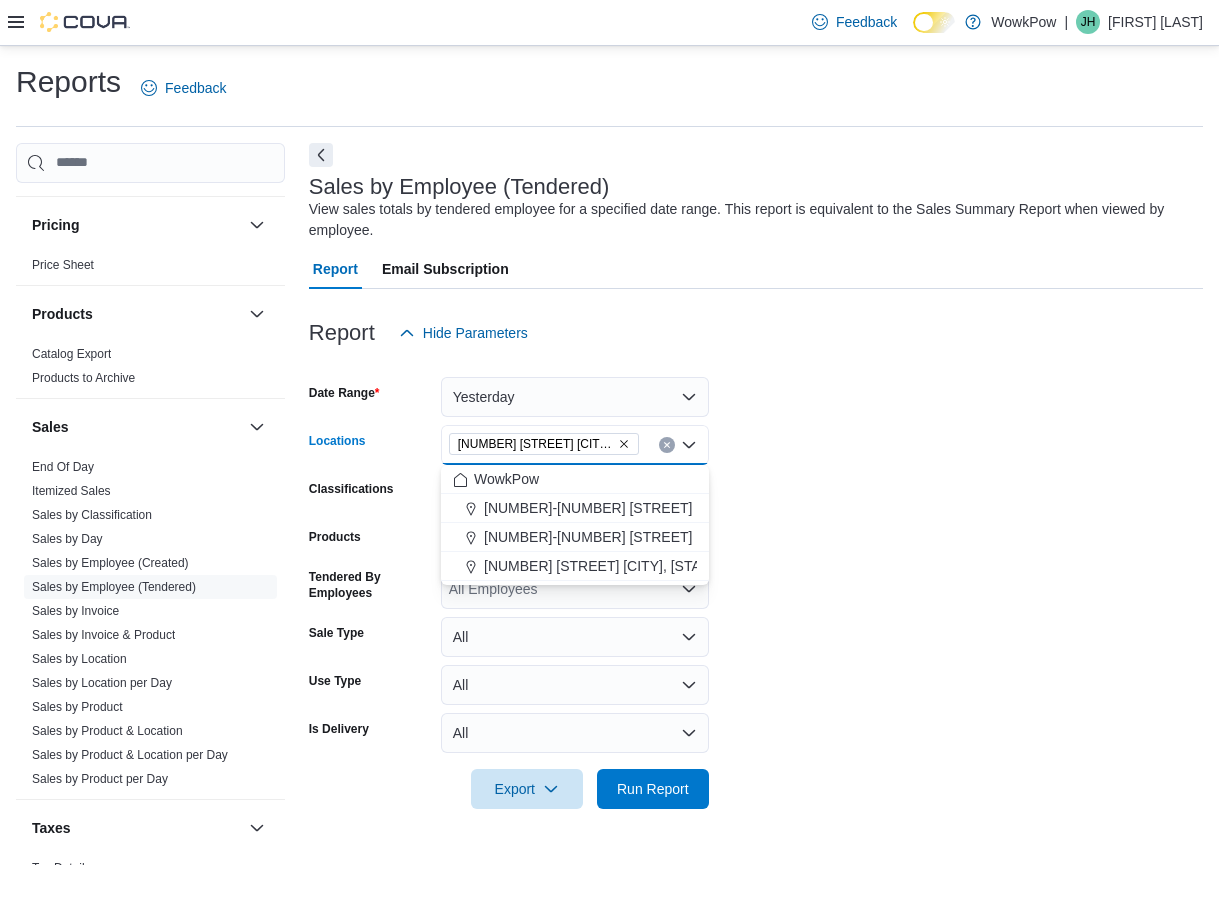 click on "[NUMBER] [STREET] [CITY], [PROVINCE], [POSTAL_CODE] Combo box. Selected. [NUMBER] [STREET] [CITY], [PROVINCE], [POSTAL_CODE]. Press Backspace to delete [NUMBER] [STREET] [CITY], [PROVINCE], [POSTAL_CODE]. Combo box input. All Locations. Type some text or, to display a list of choices, press Down Arrow. To exit the list of choices, press Escape." at bounding box center (575, 445) 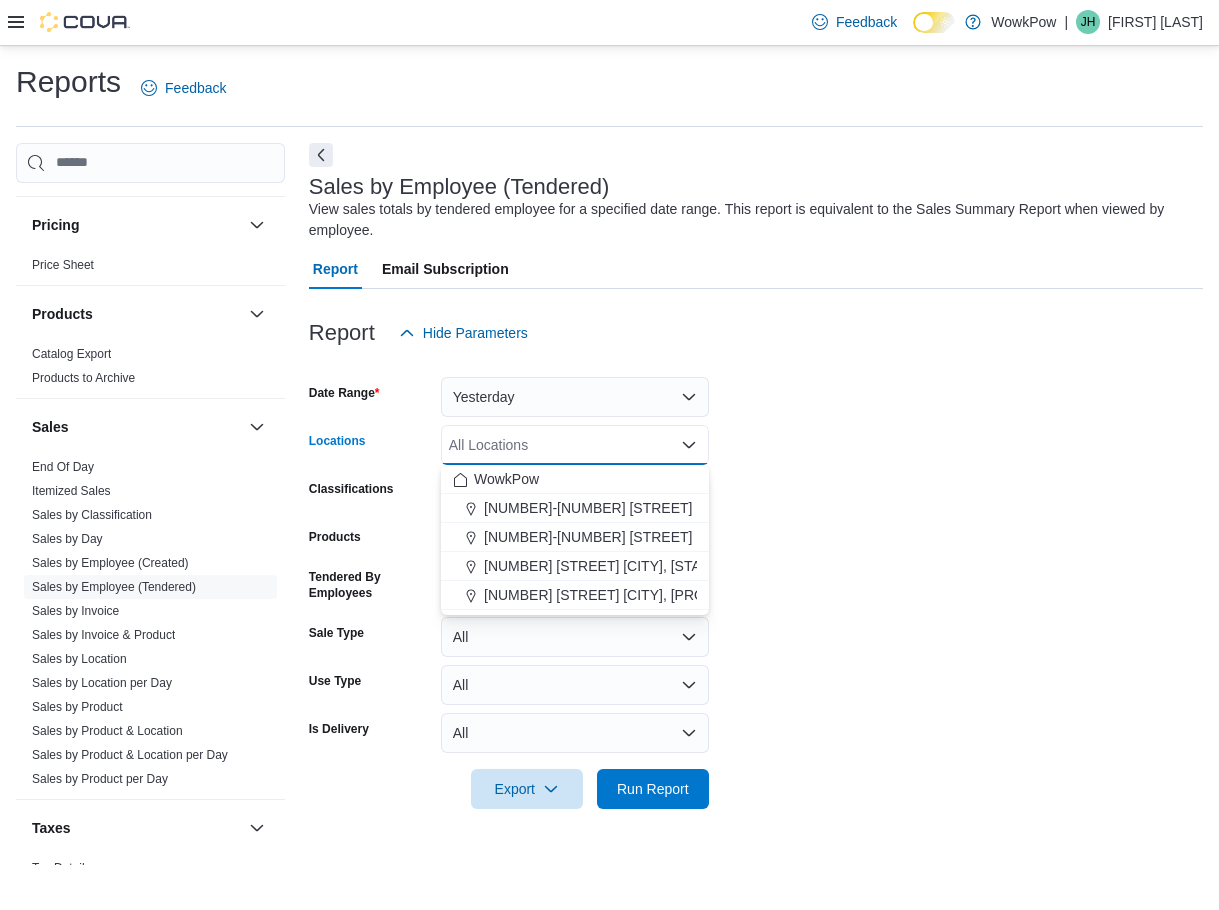 click on "Date Range Yesterday Locations All Locations Combo box. Selected. Combo box input. All Locations. Type some text or, to display a list of choices, press Down Arrow. To exit the list of choices, press Escape. Classifications All Classifications Products All Products Tendered By Employees All Employees Sale Type All Use Type All Is Delivery All Export Run Report" at bounding box center (756, 581) 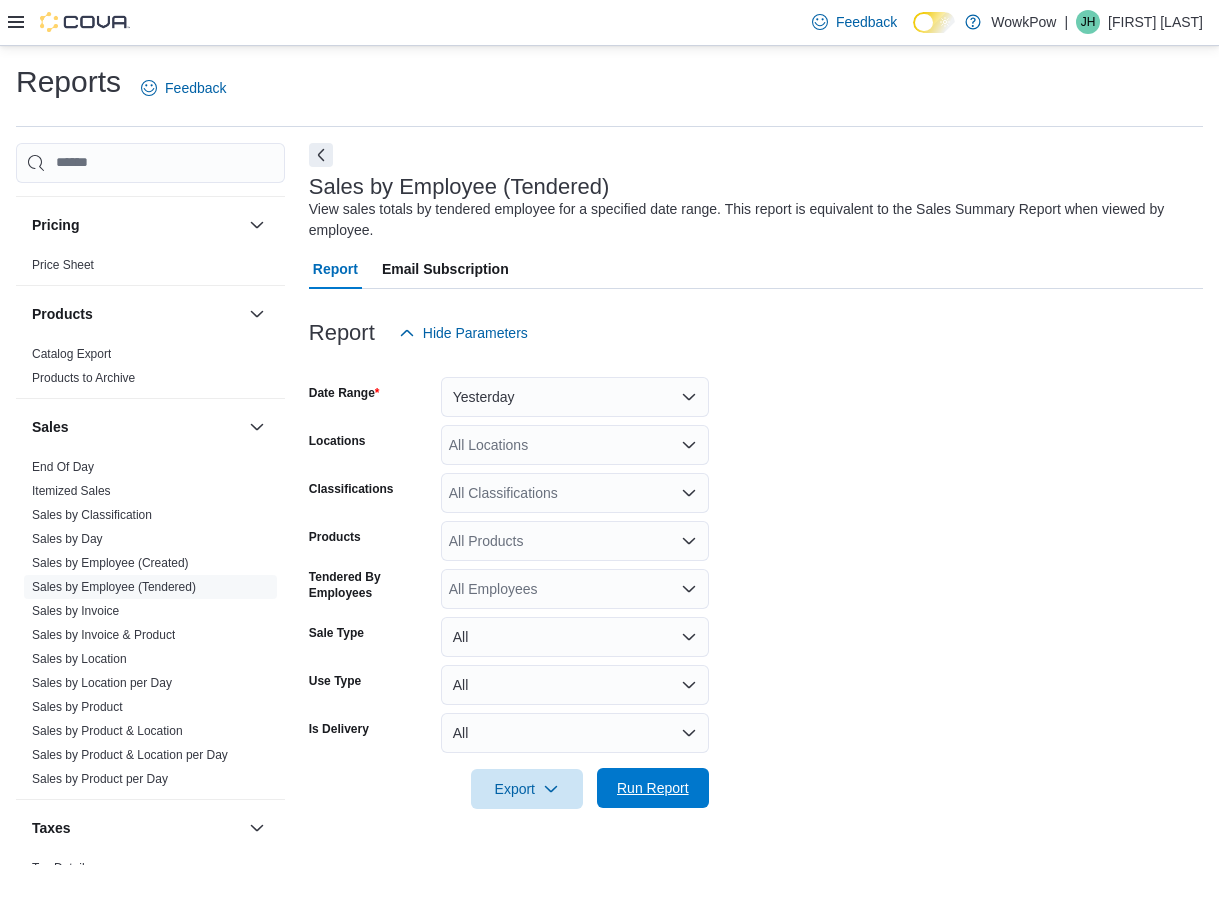 click on "Run Report" at bounding box center (653, 788) 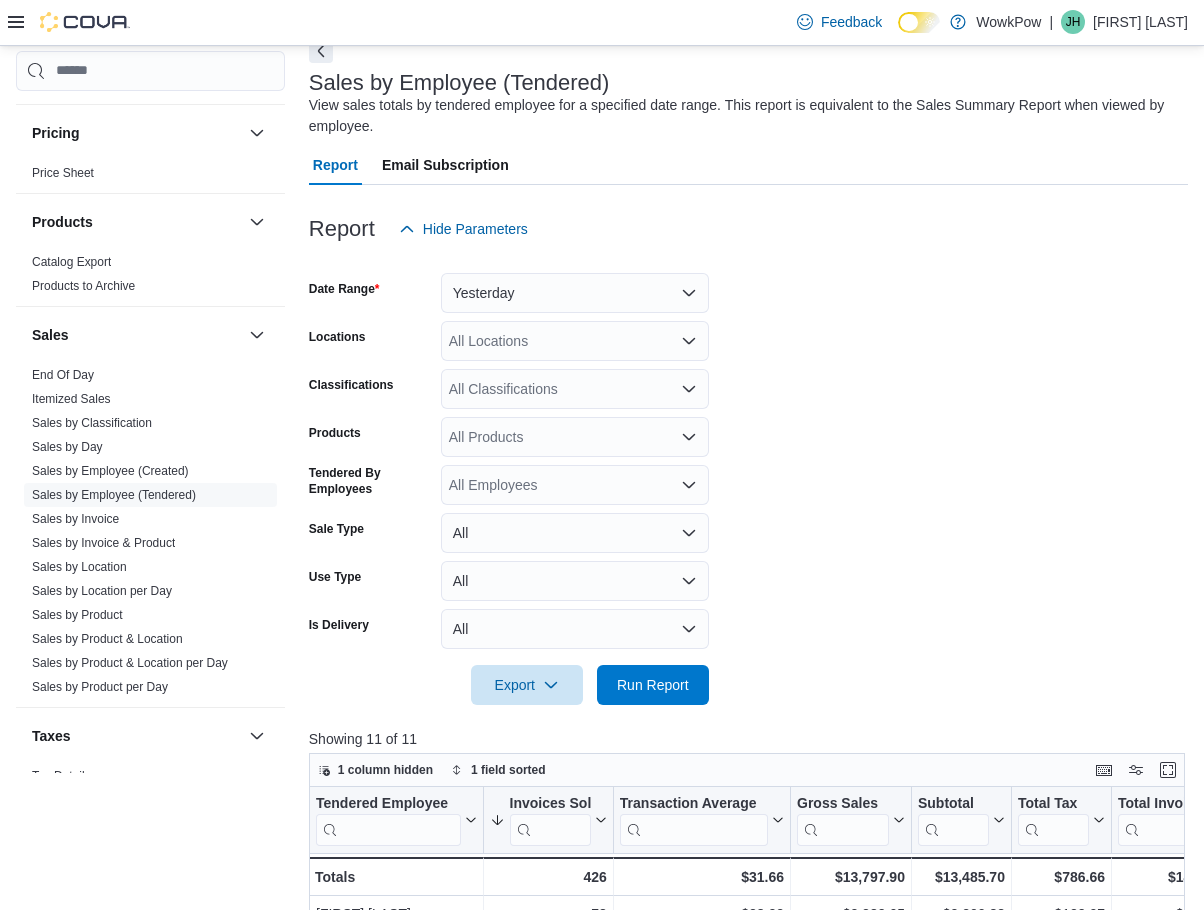 scroll, scrollTop: 0, scrollLeft: 0, axis: both 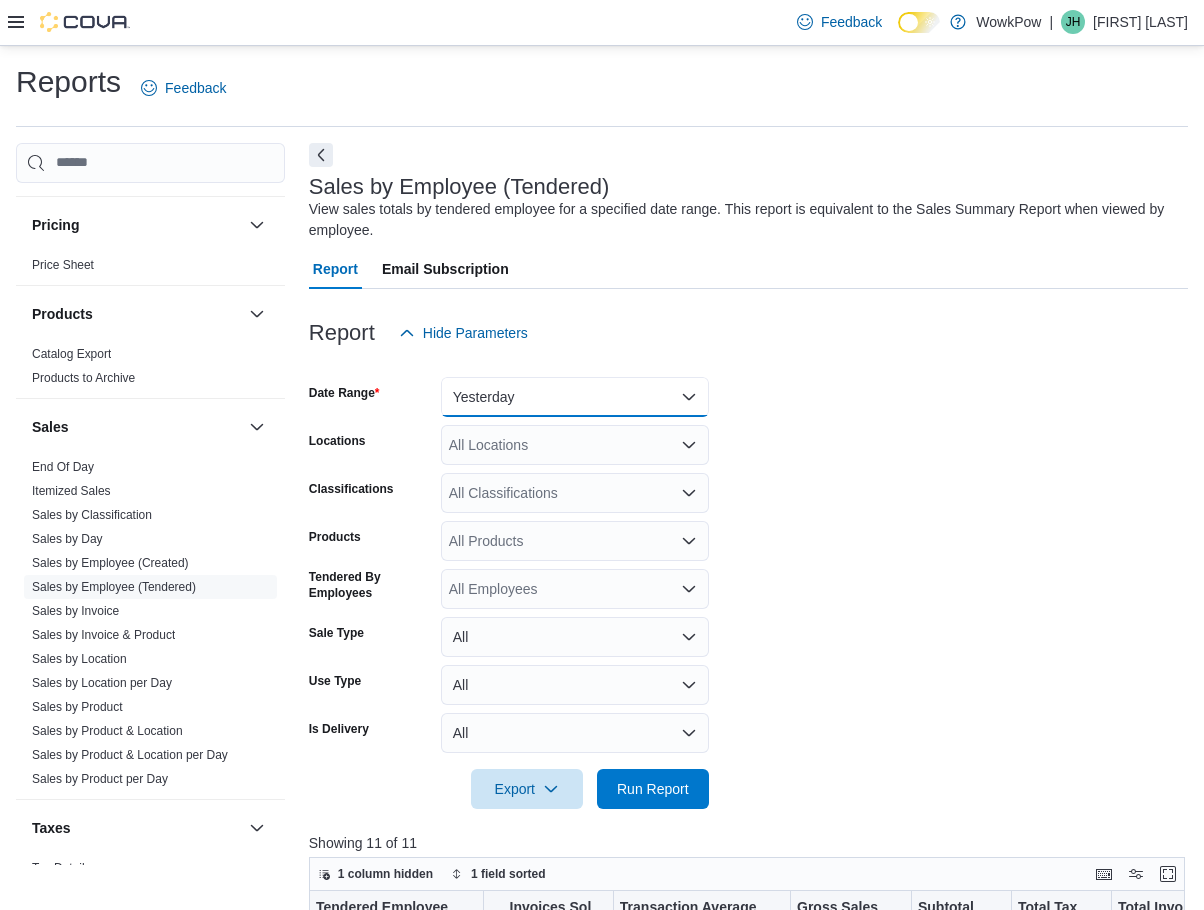 click on "Yesterday" at bounding box center (575, 397) 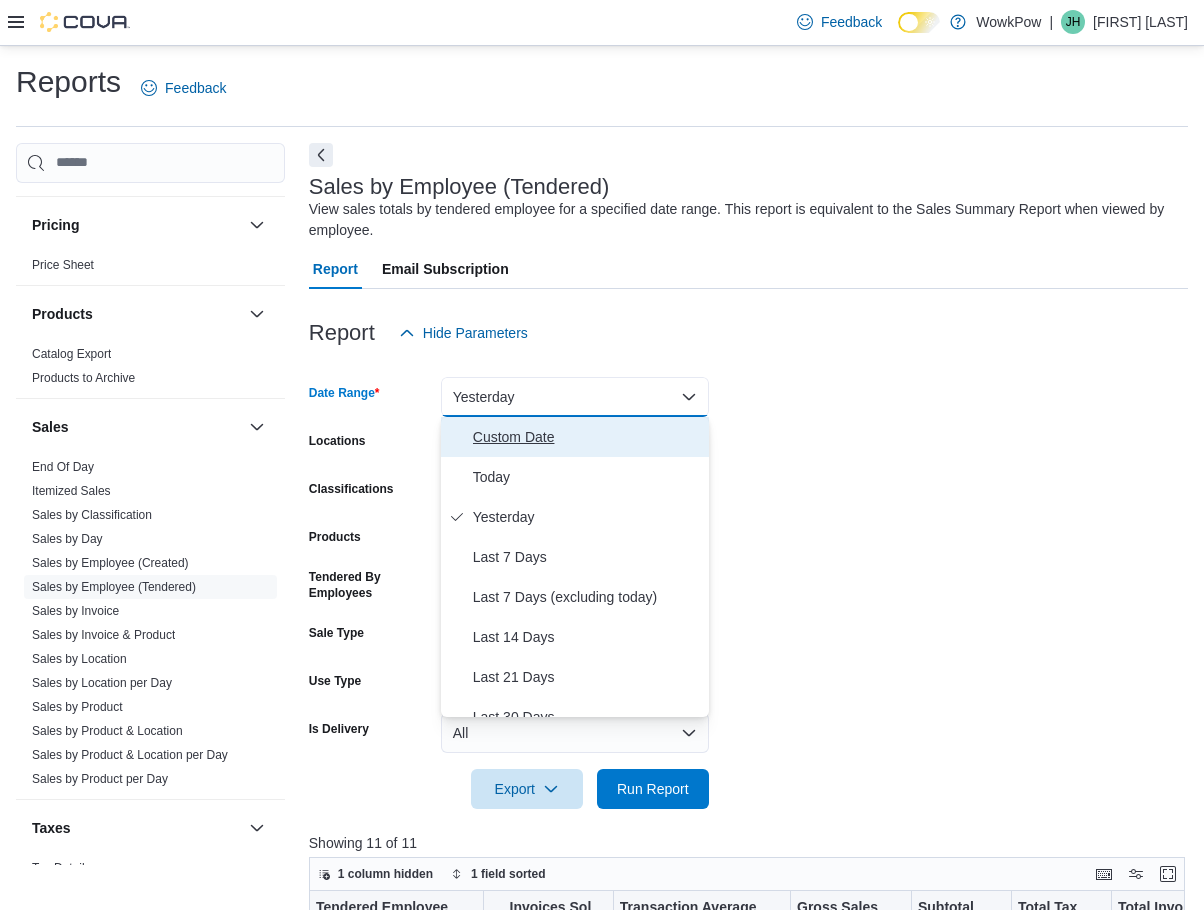 click on "Custom Date" at bounding box center [587, 437] 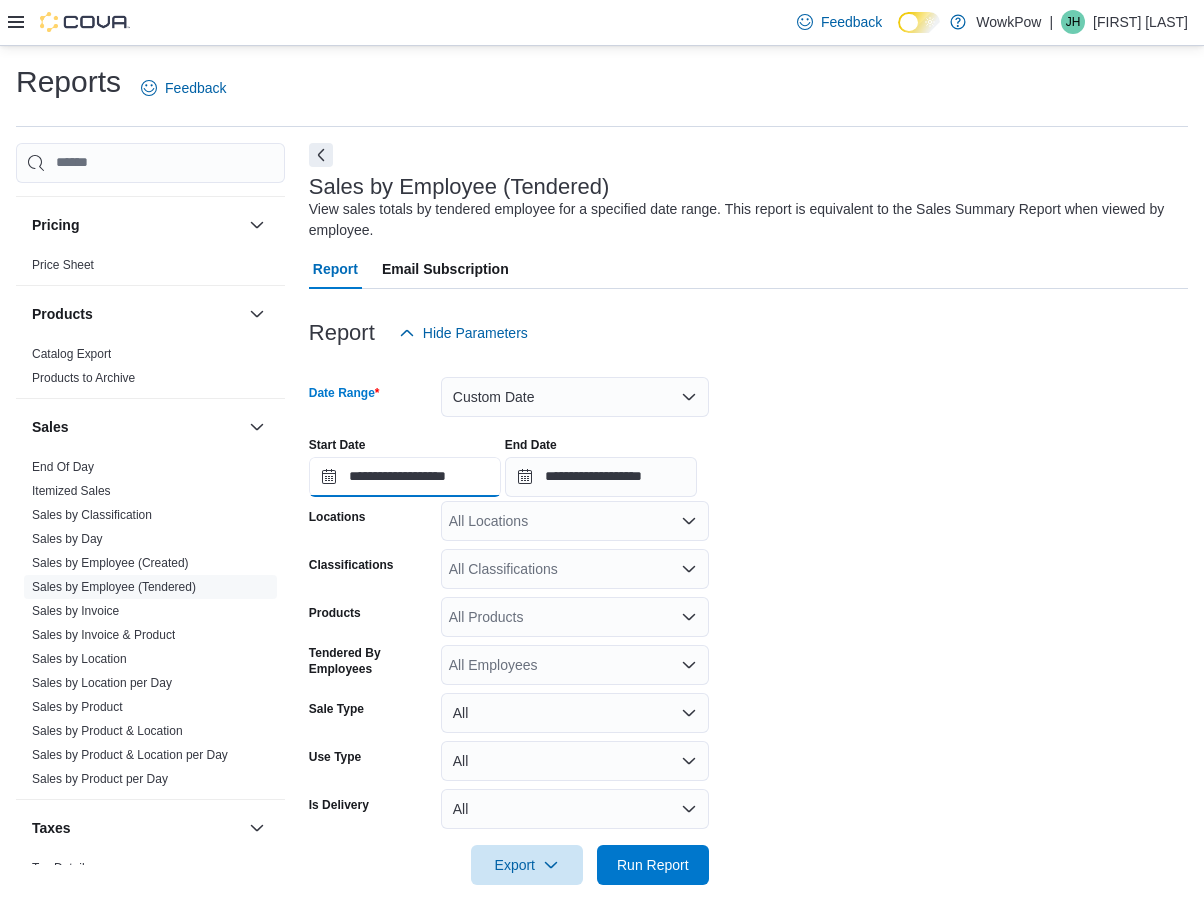 click on "**********" at bounding box center (405, 477) 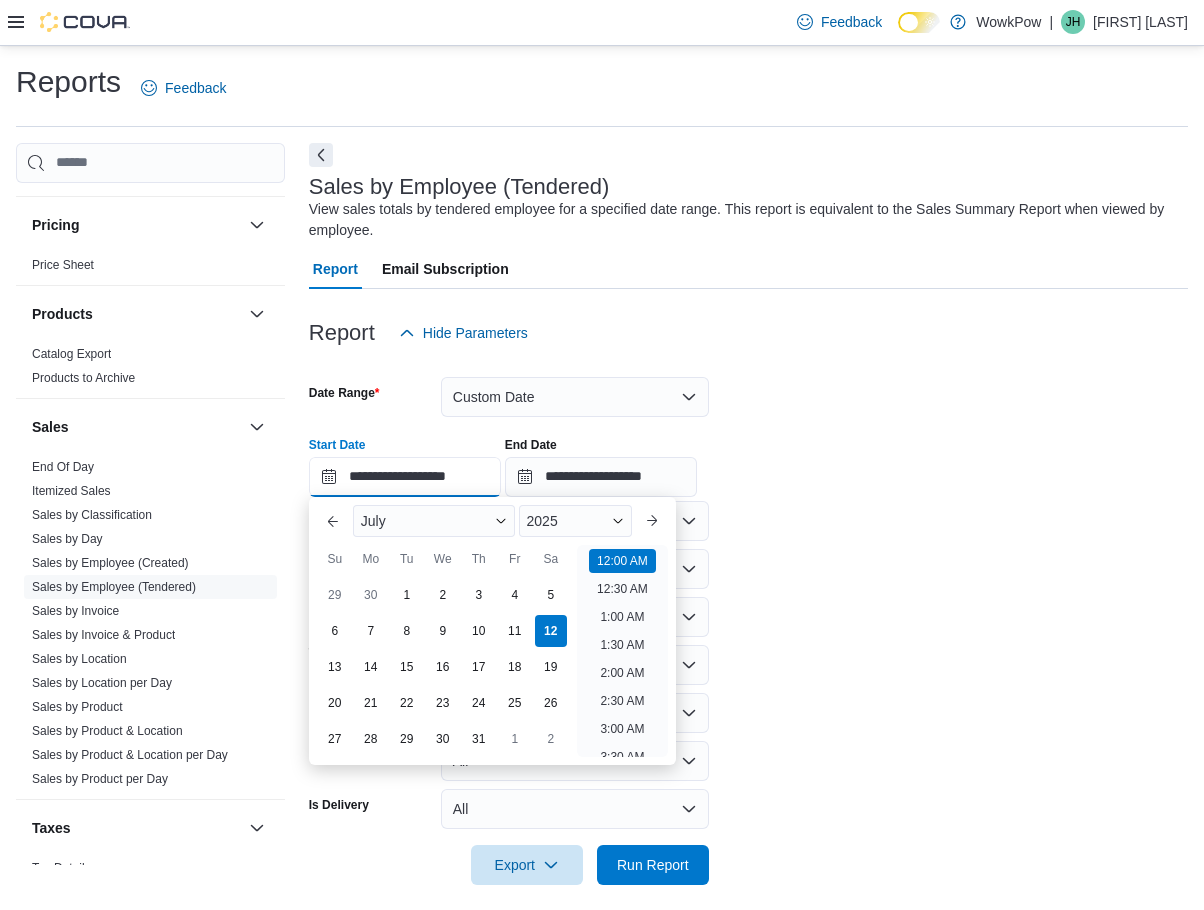 scroll, scrollTop: 62, scrollLeft: 0, axis: vertical 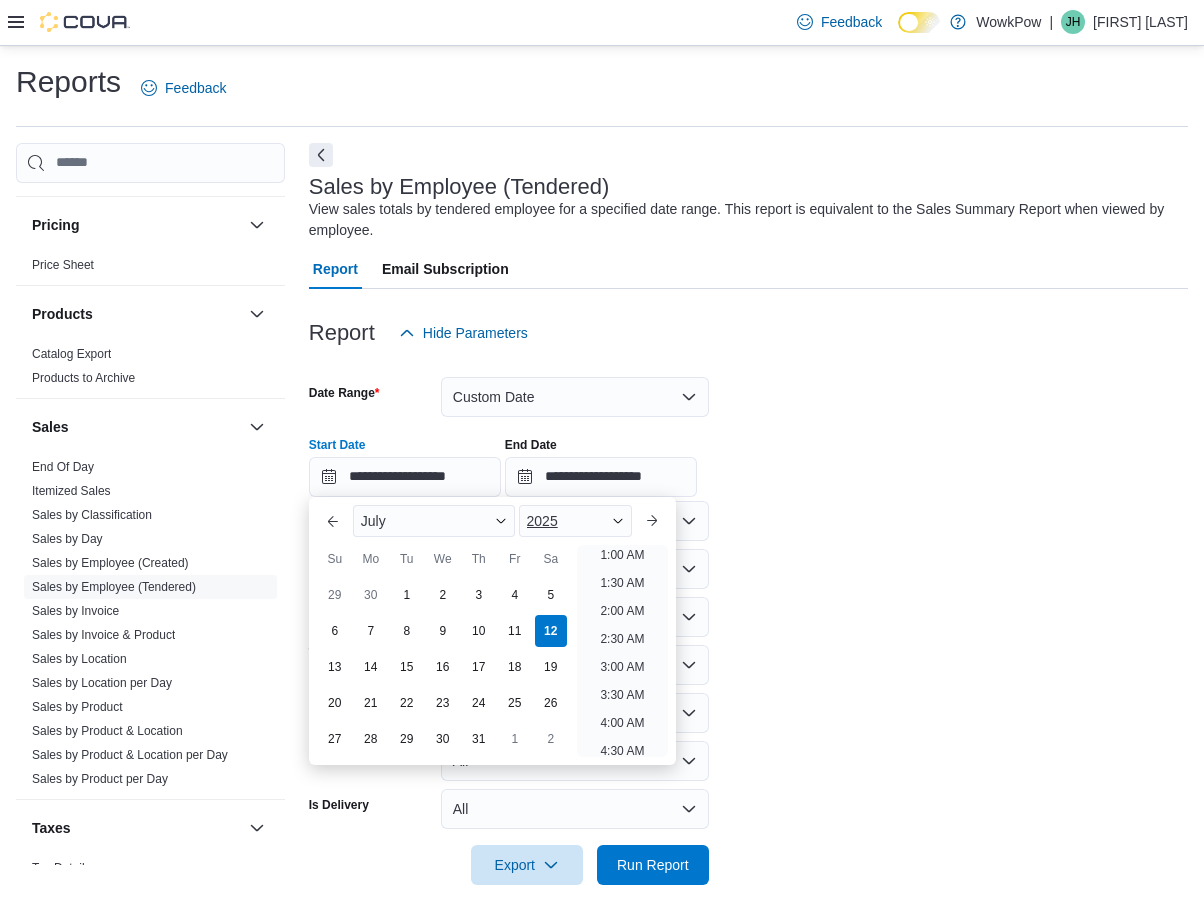 click at bounding box center (618, 521) 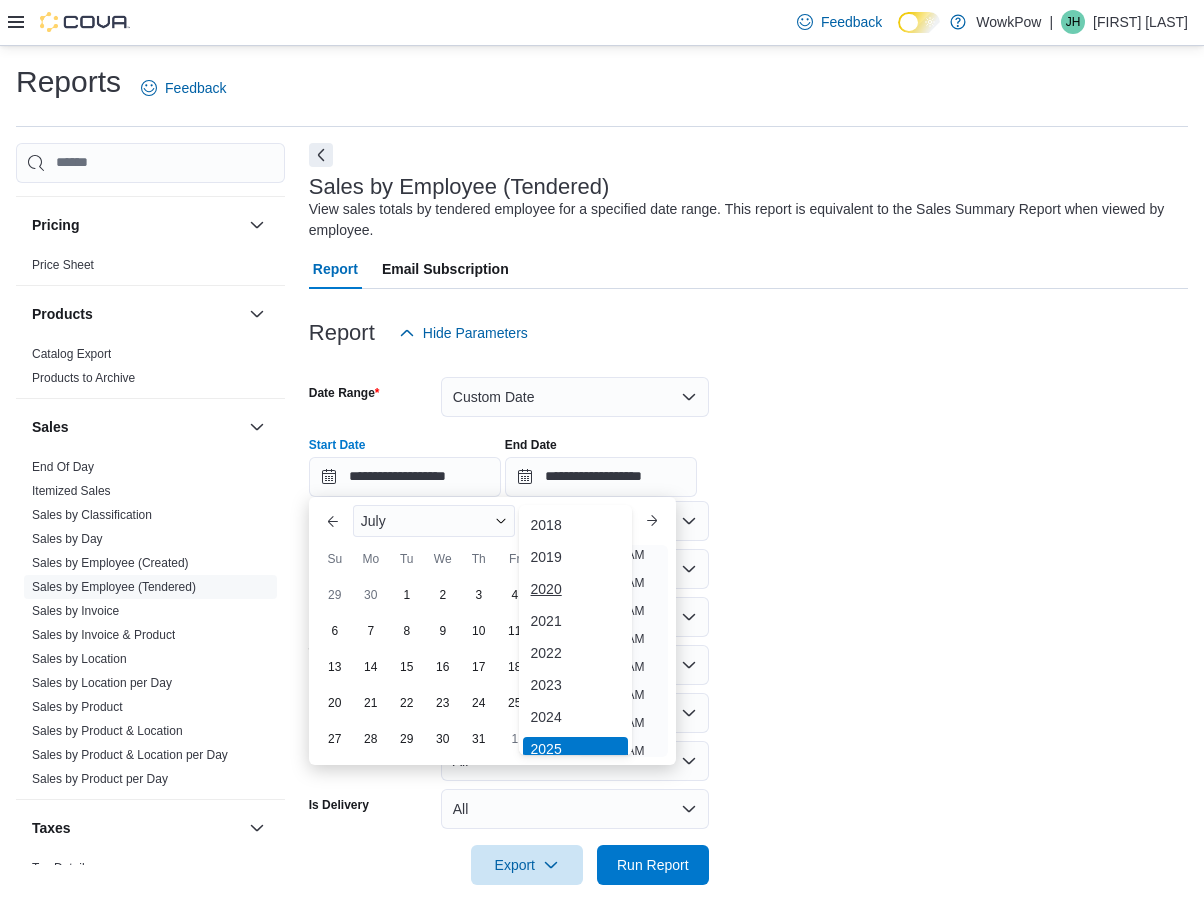 scroll, scrollTop: 6, scrollLeft: 0, axis: vertical 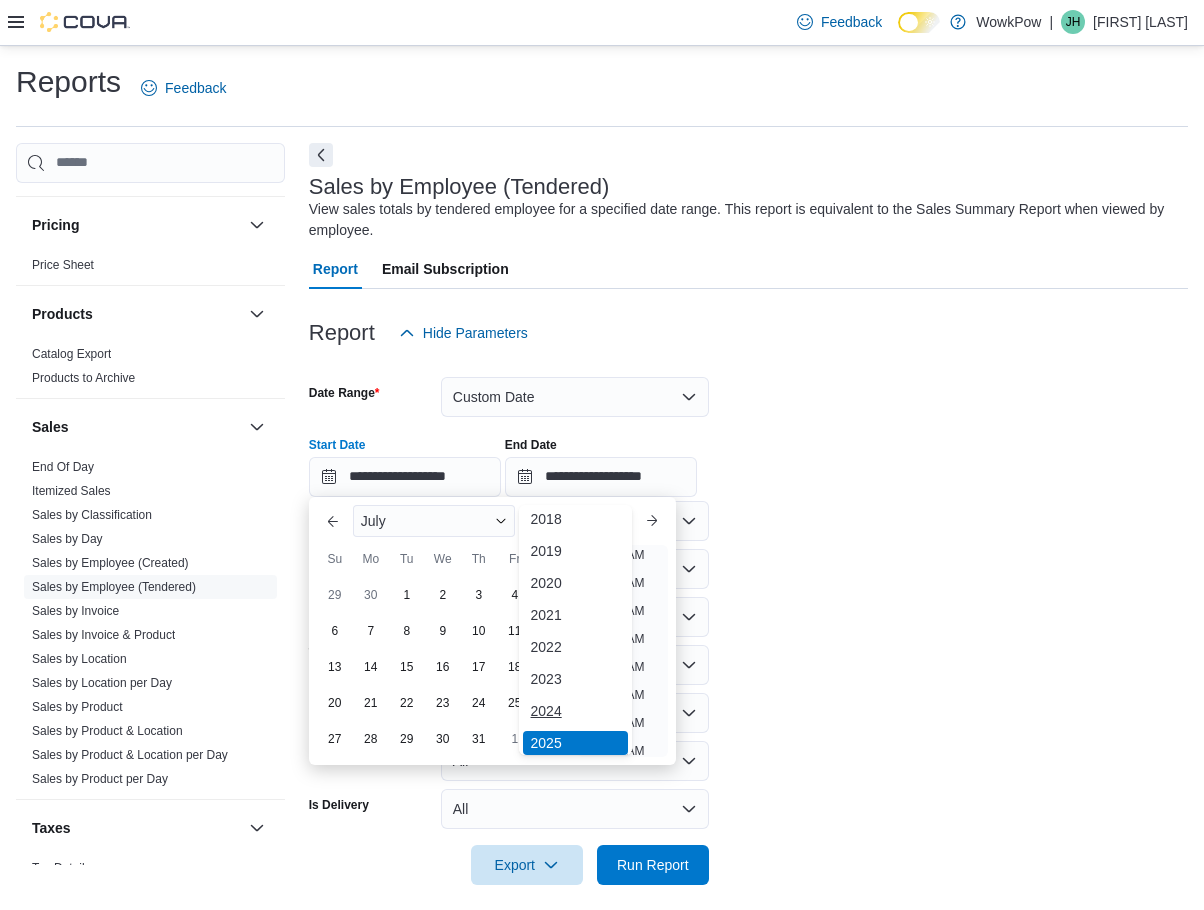 click on "2024" at bounding box center (576, 711) 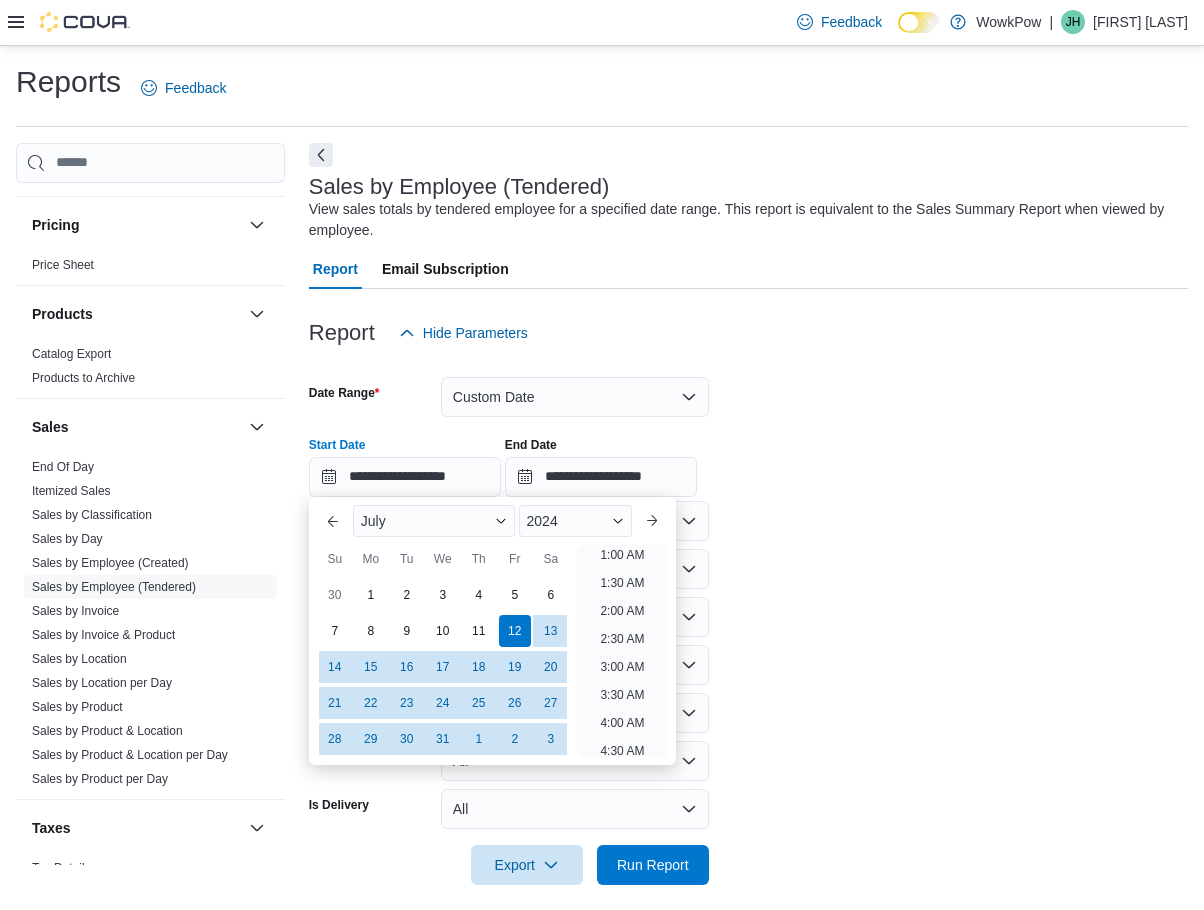 scroll, scrollTop: 4, scrollLeft: 0, axis: vertical 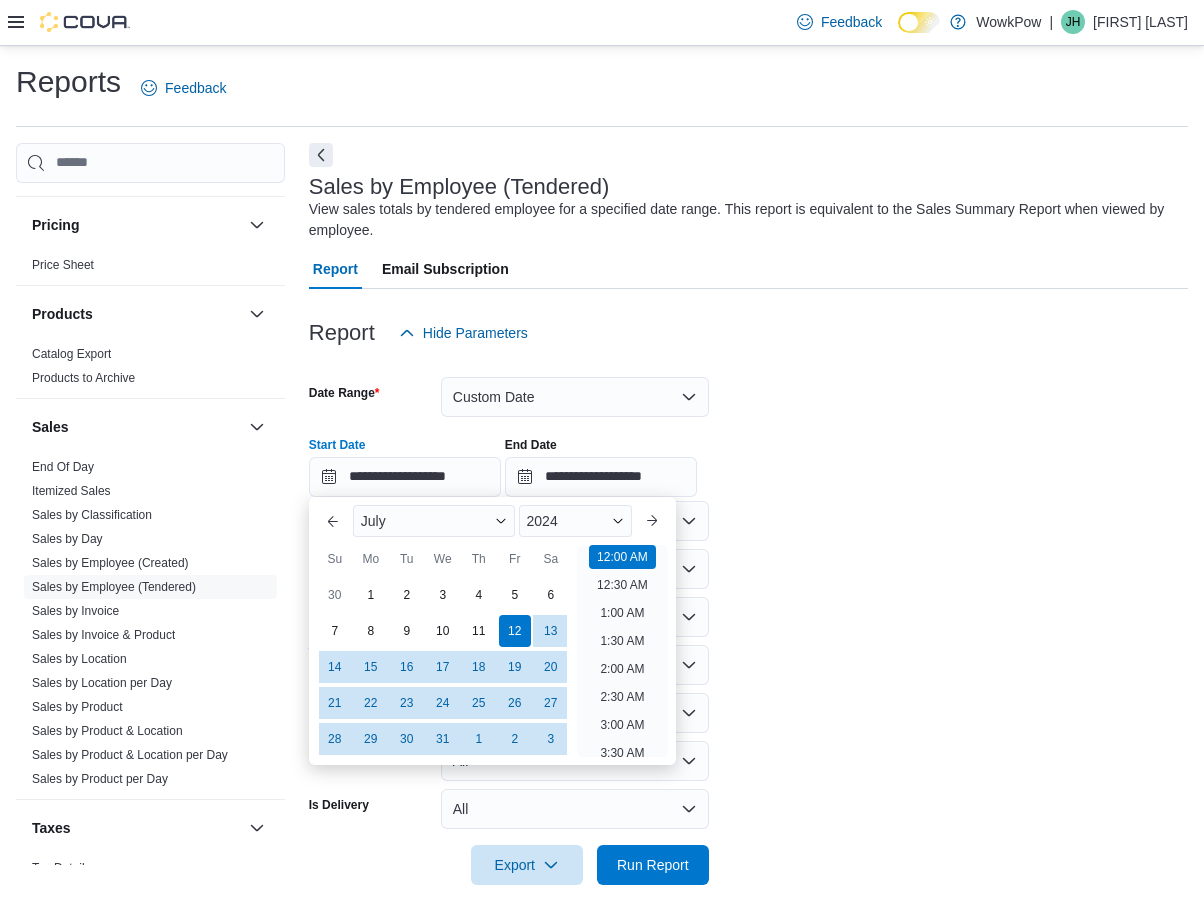 click on "**********" at bounding box center (748, 619) 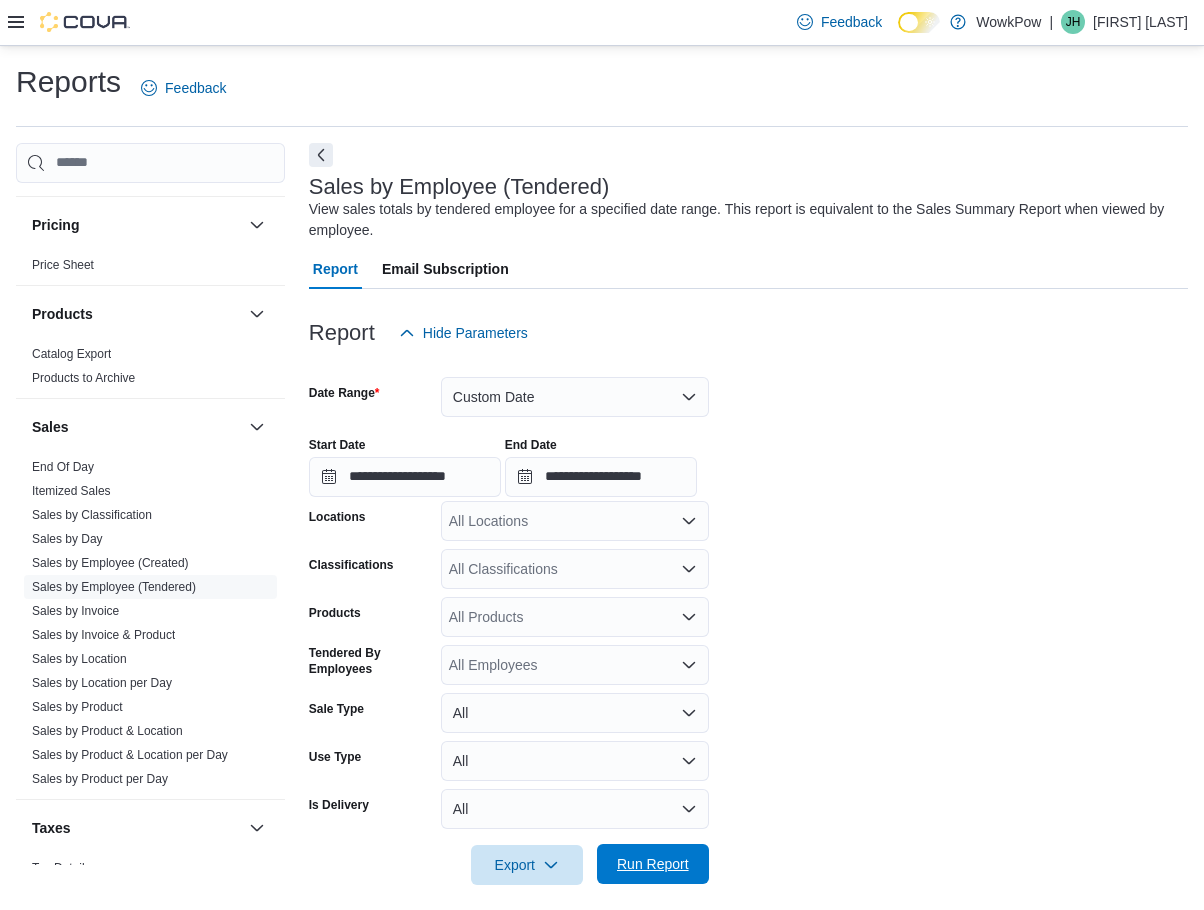 click on "Run Report" at bounding box center [653, 864] 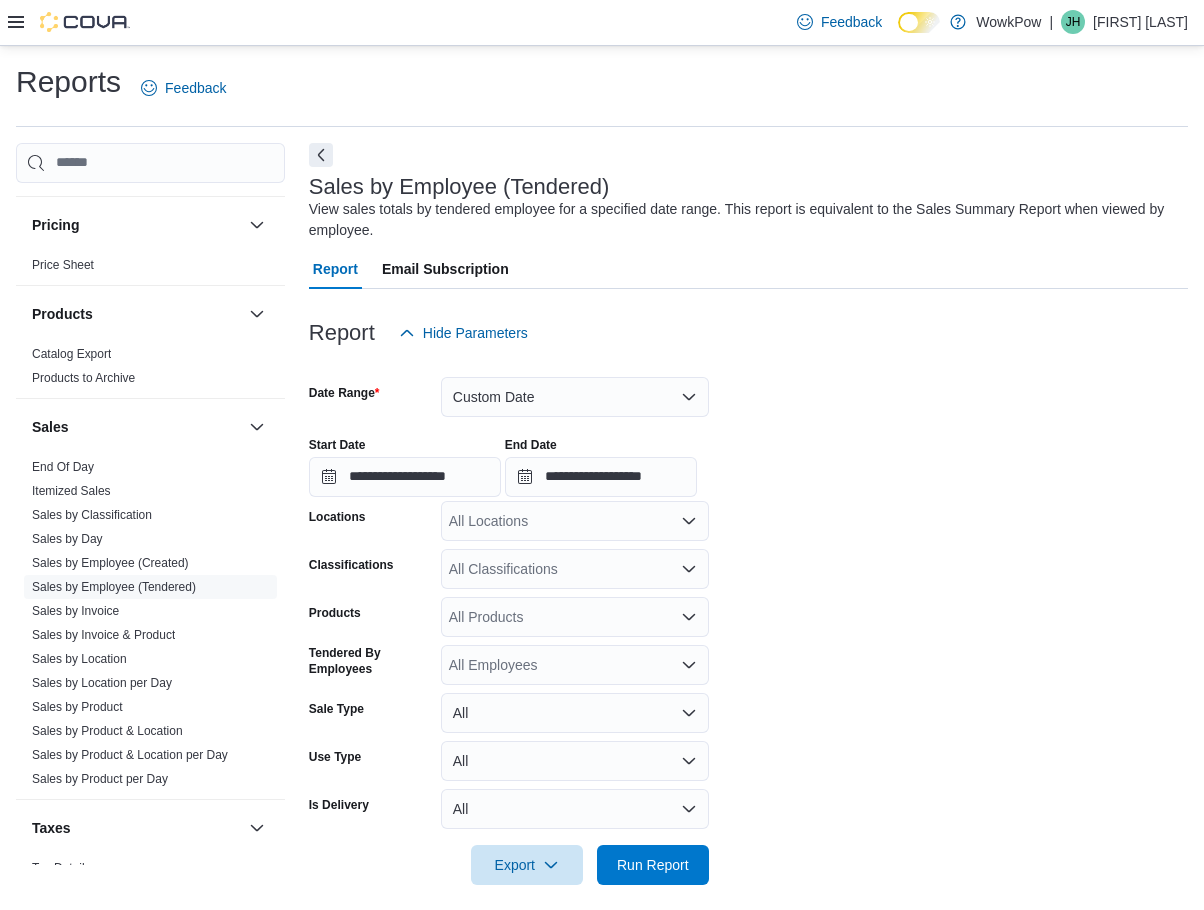 scroll, scrollTop: 600, scrollLeft: 0, axis: vertical 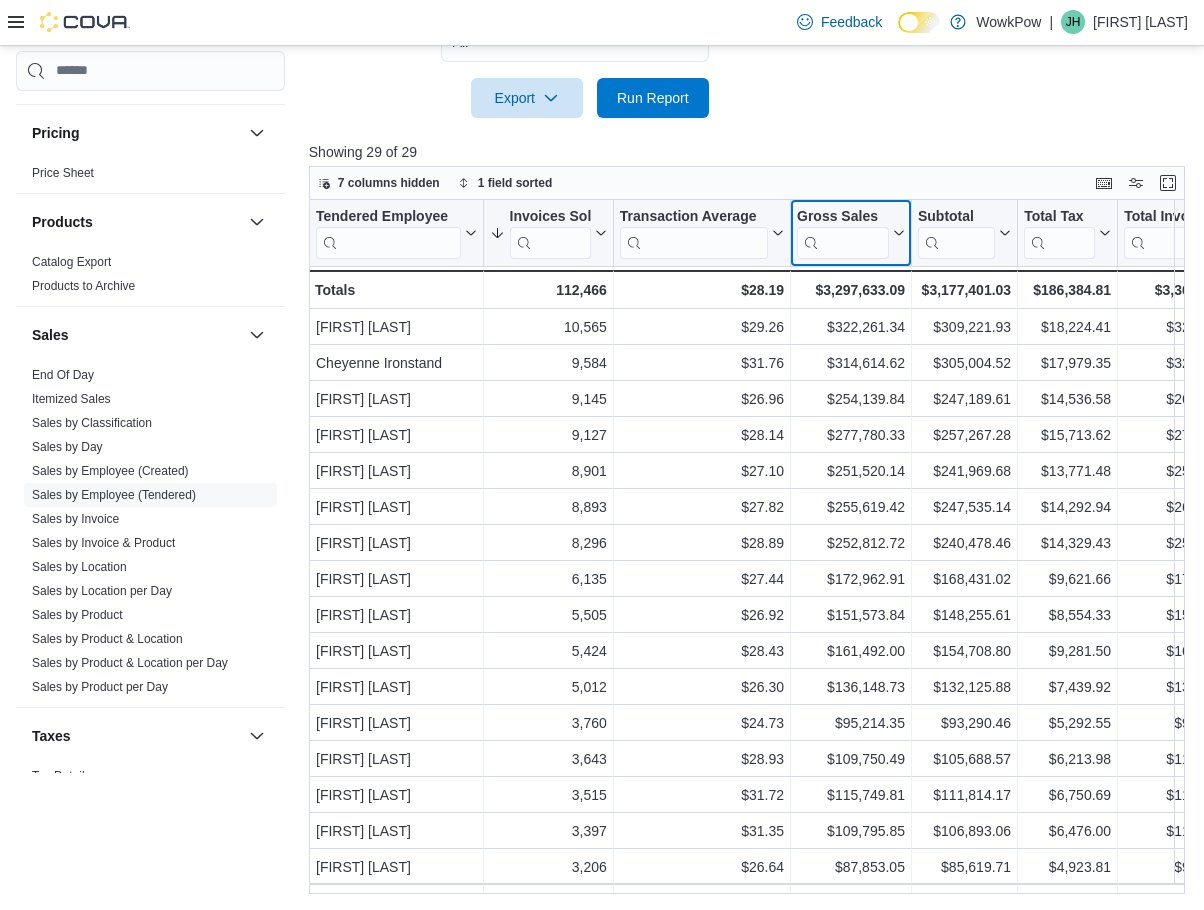 click 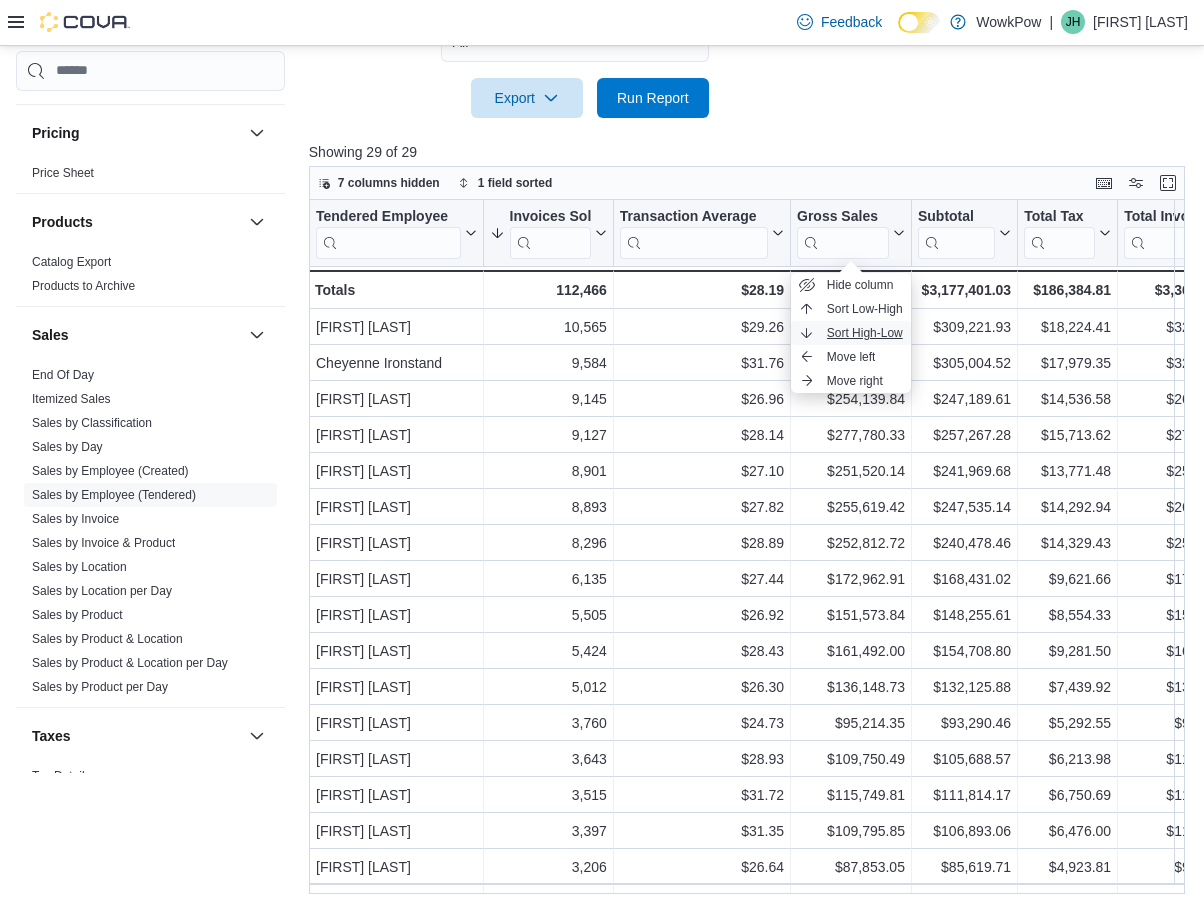 click on "Sort High-Low" at bounding box center [865, 333] 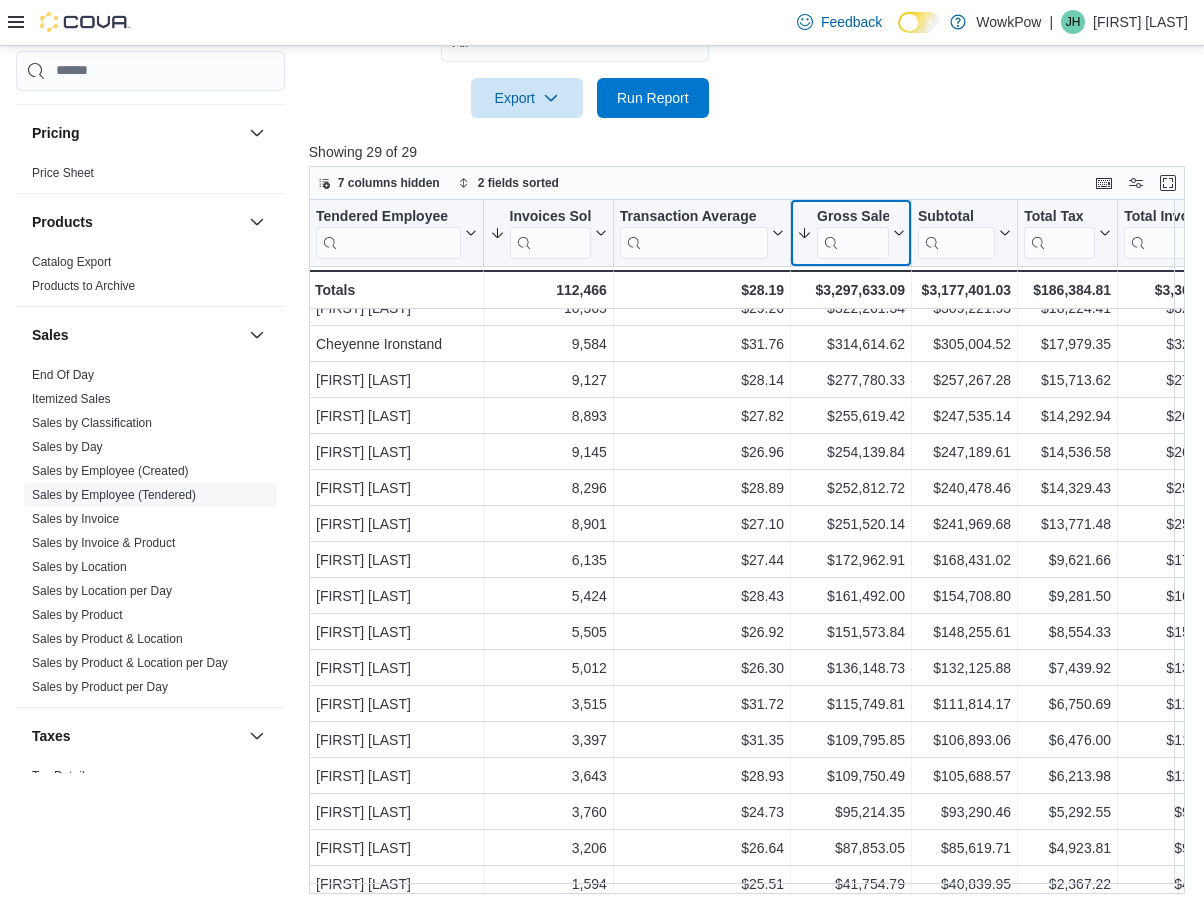 scroll, scrollTop: 0, scrollLeft: 0, axis: both 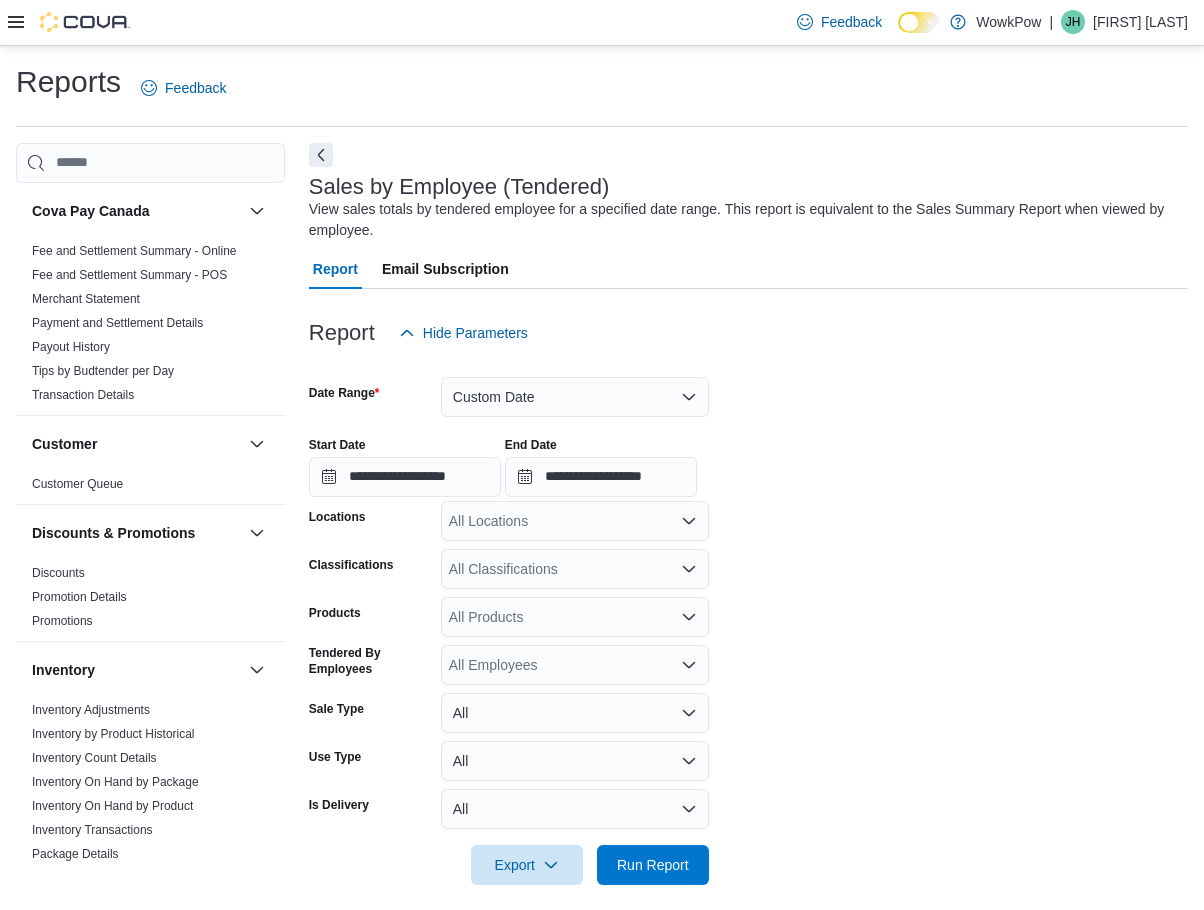 click on "Feedback Dark Mode WowkPow | JH [FIRST] [LAST]" at bounding box center (602, 23) 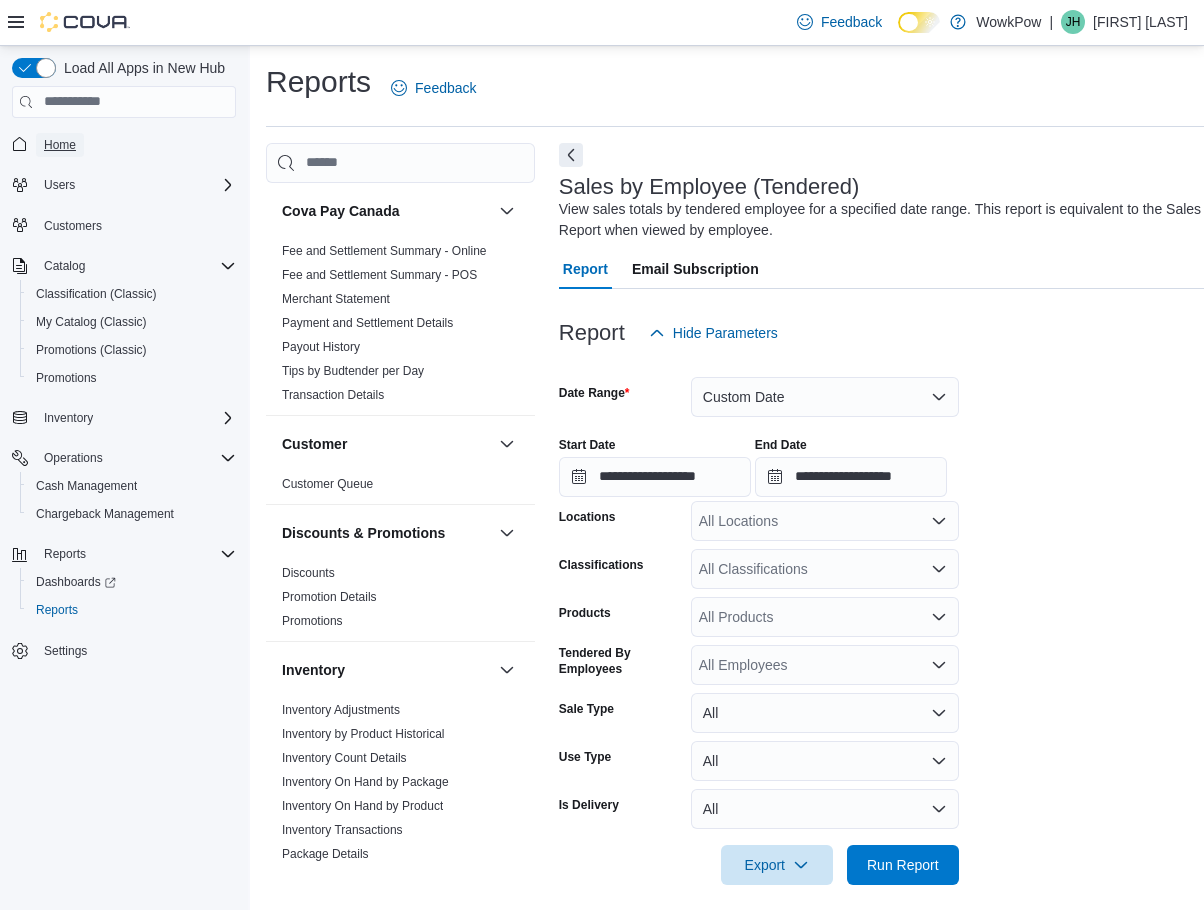 click on "Home" at bounding box center (60, 145) 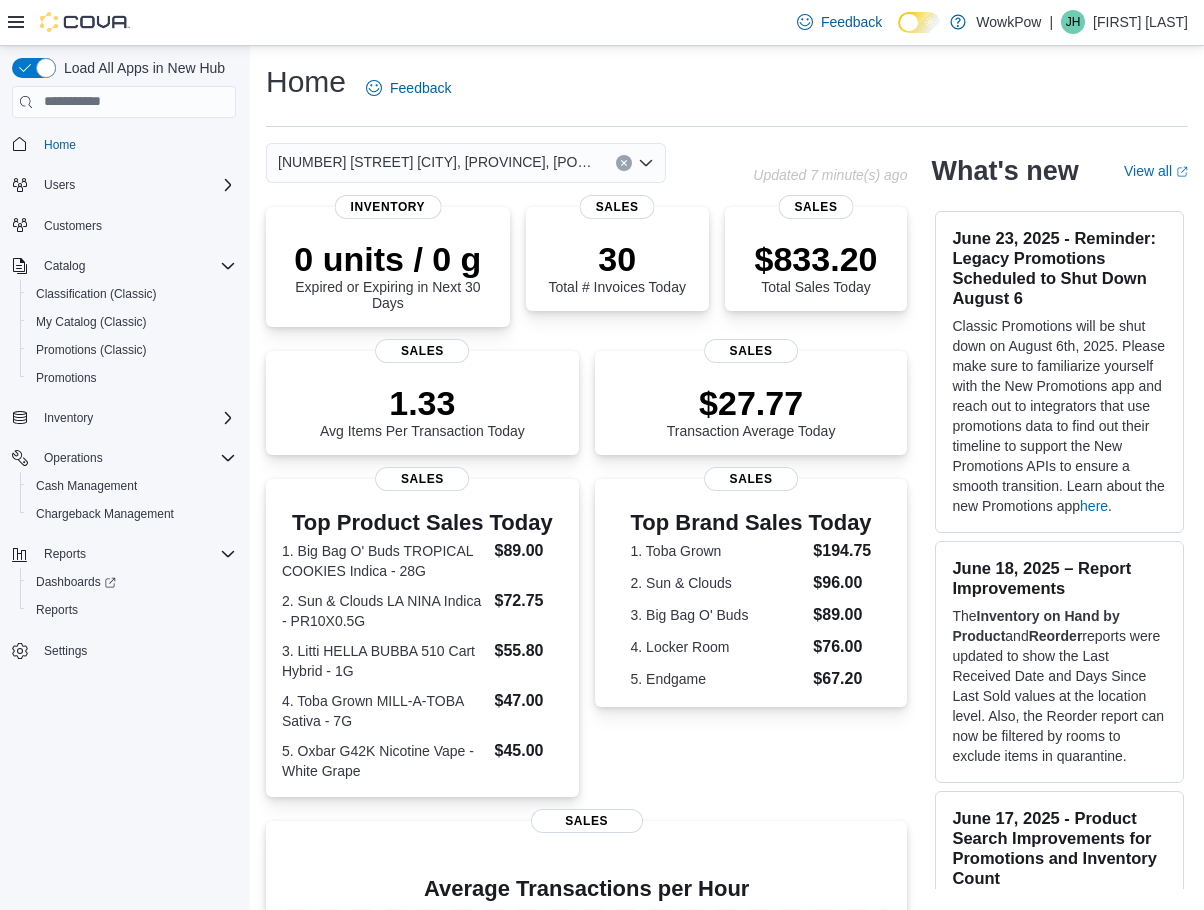 click on "[NUMBER] [STREET] [CITY], [PROVINCE], [POSTAL_CODE]" at bounding box center (466, 163) 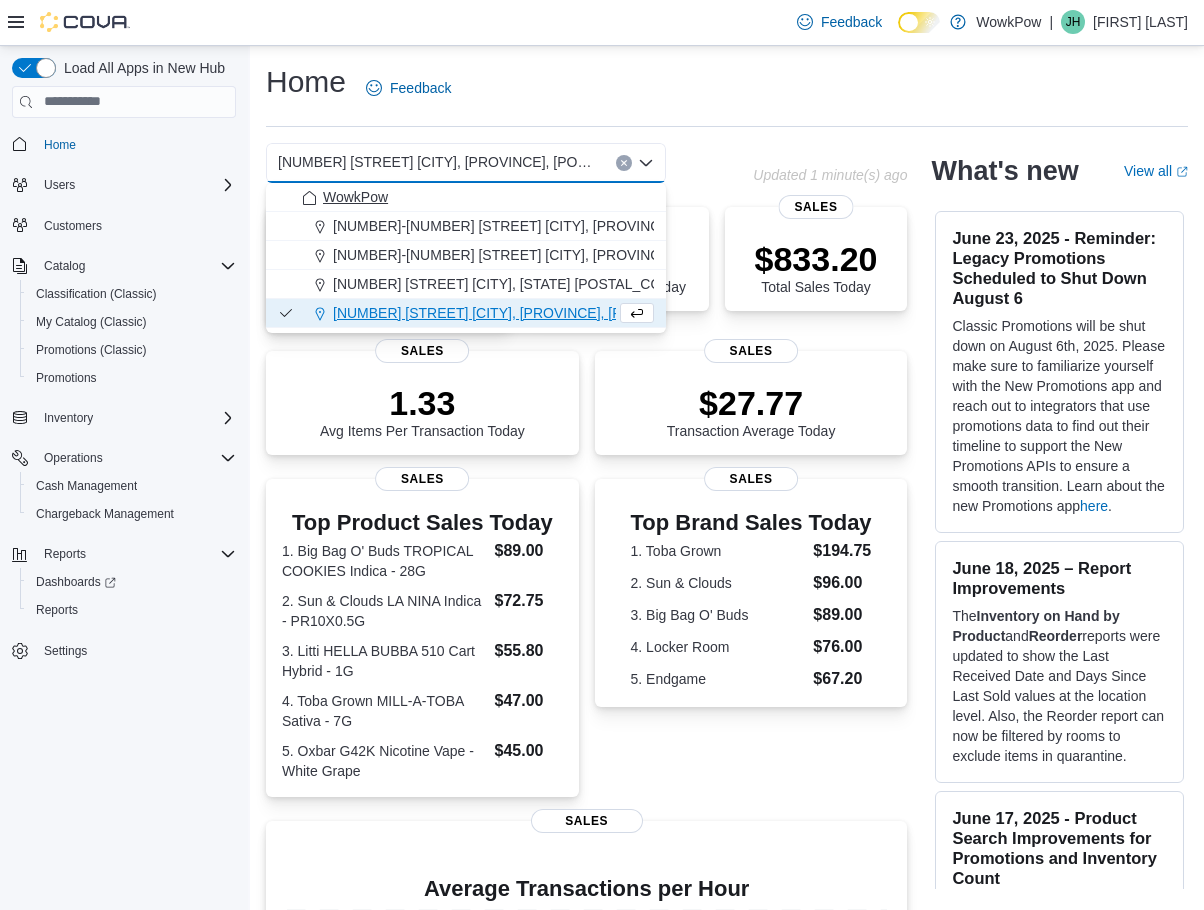click on "WowkPow" at bounding box center (466, 197) 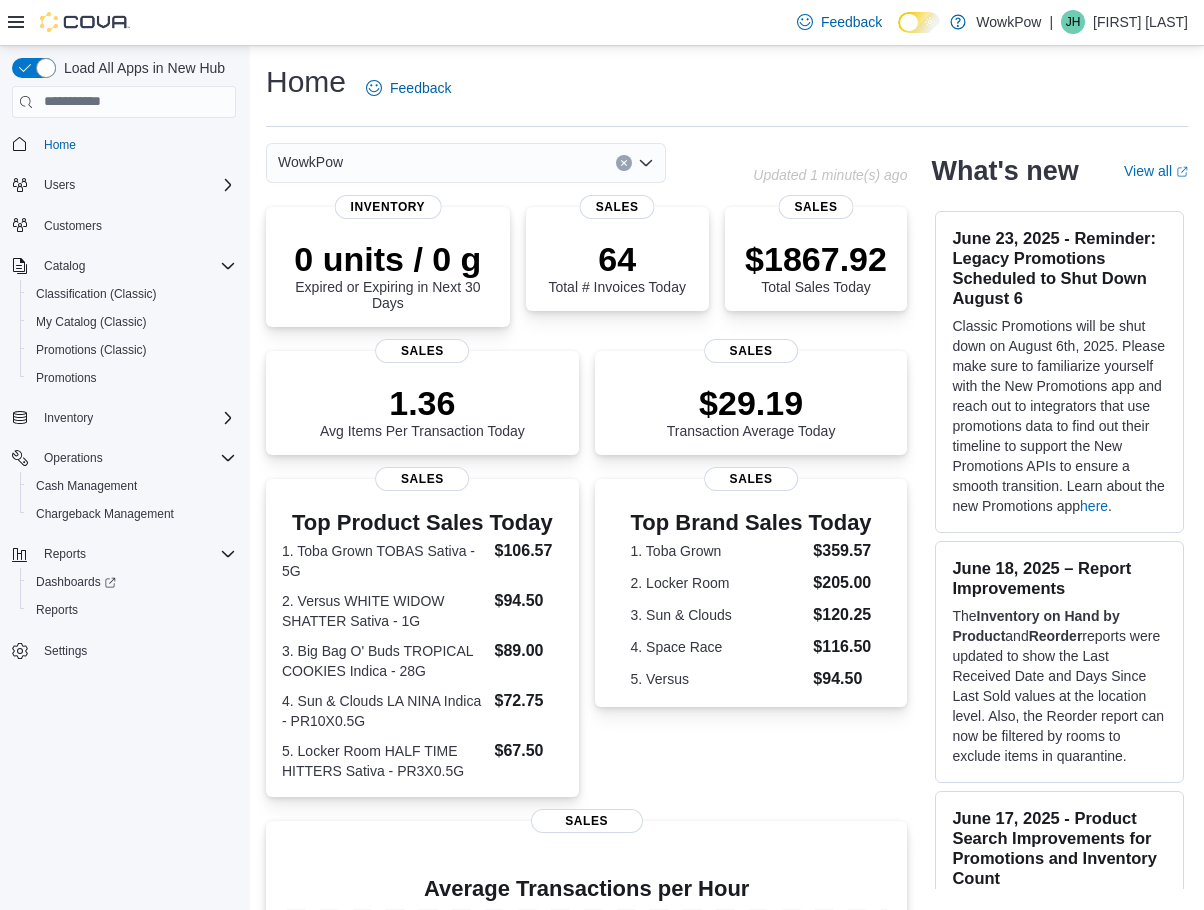 click on "WowkPow Combo box. Selected. WowkPow. Press Backspace to delete WowkPow. Combo box input. Select a Location. Type some text or, to display a list of choices, press Down Arrow. To exit the list of choices, press Escape." at bounding box center [466, 163] 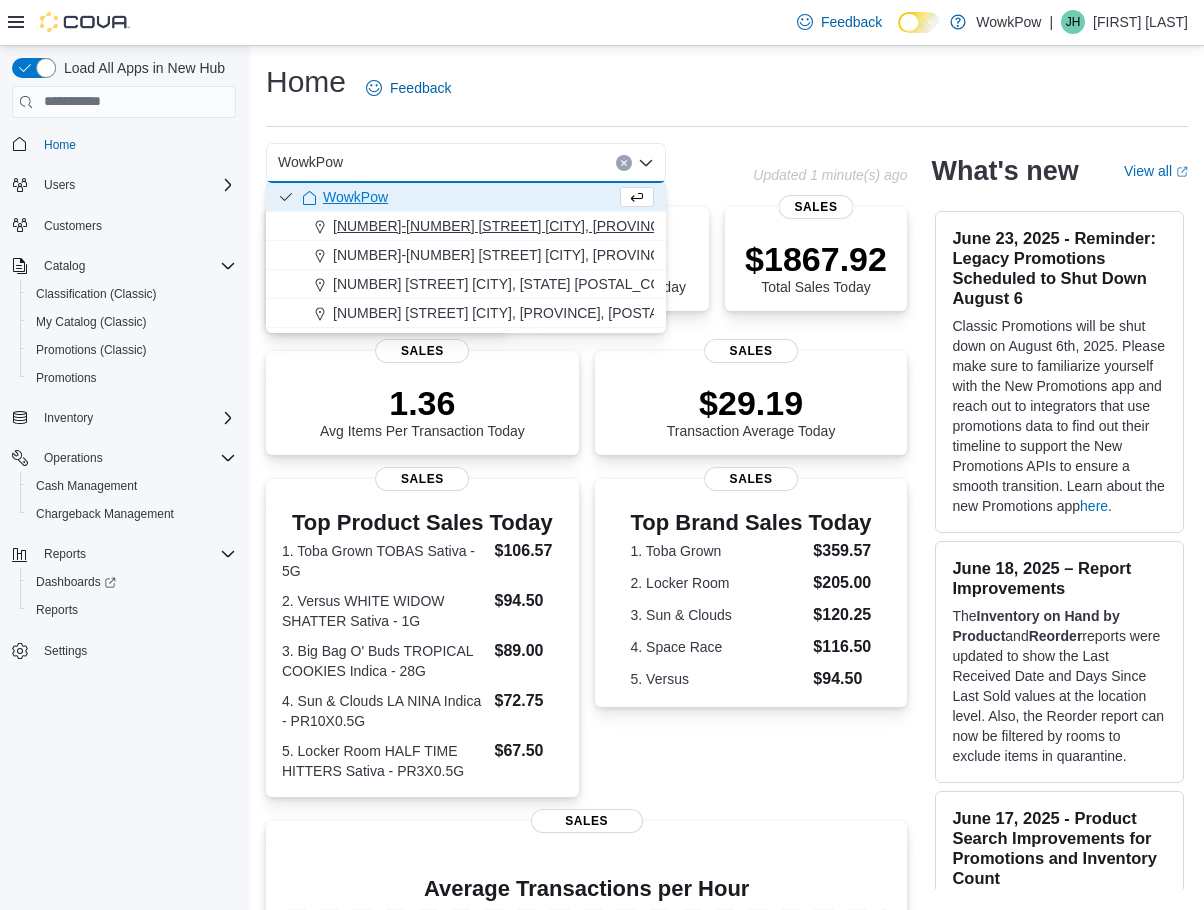 click on "[NUMBER]-[NUMBER] [STREET] [CITY], [PROVINCE] [POSTAL_CODE]" at bounding box center (560, 226) 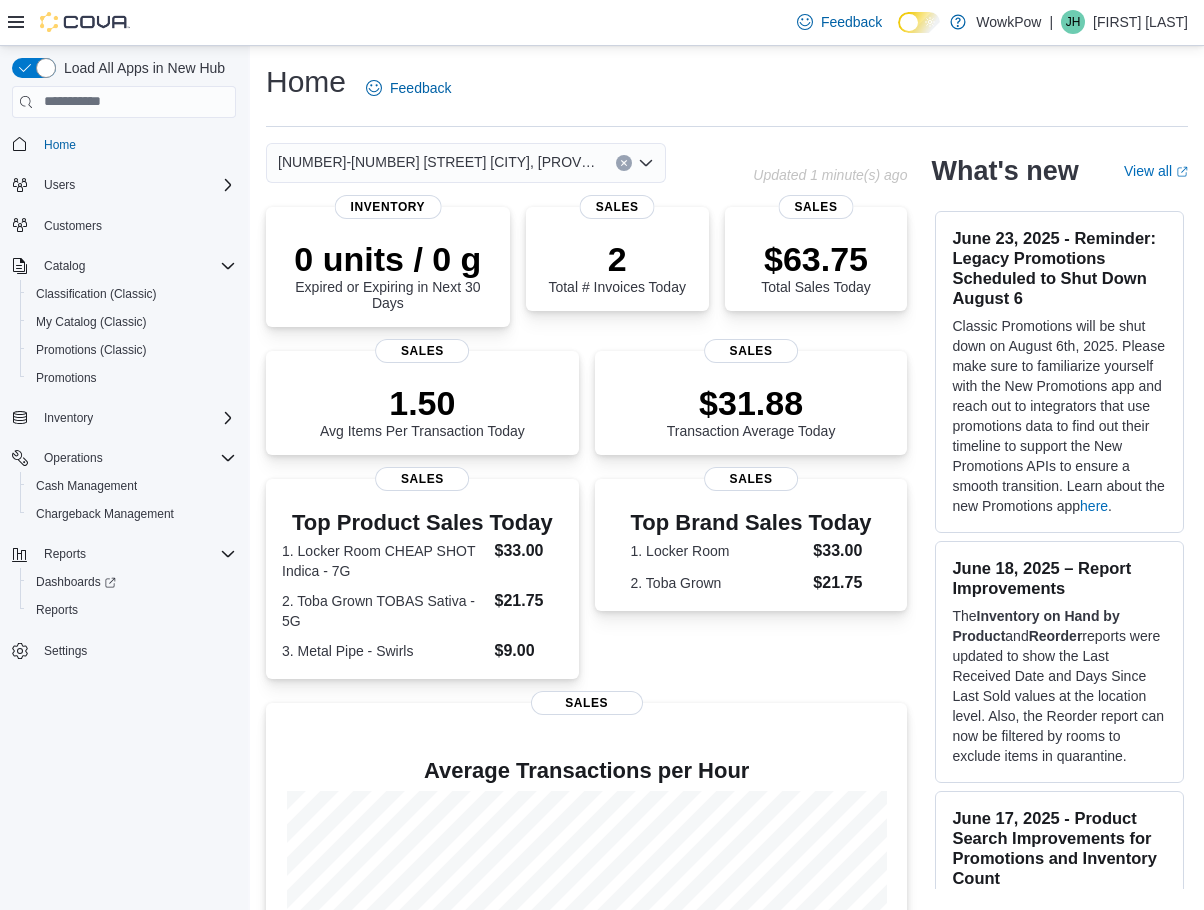 click on "[NUMBER]-[NUMBER] [STREET] [CITY], [PROVINCE] [POSTAL_CODE] Combo box. Selected. [NUMBER]-[NUMBER] [STREET] [CITY], [PROVINCE] [POSTAL_CODE]. Press Backspace to delete [NUMBER]-[NUMBER] [STREET] [CITY], [PROVINCE] [POSTAL_CODE]. Combo box input. Select a Location. Type some text or, to display a list of choices, press Down Arrow. To exit the list of choices, press Escape." at bounding box center [466, 163] 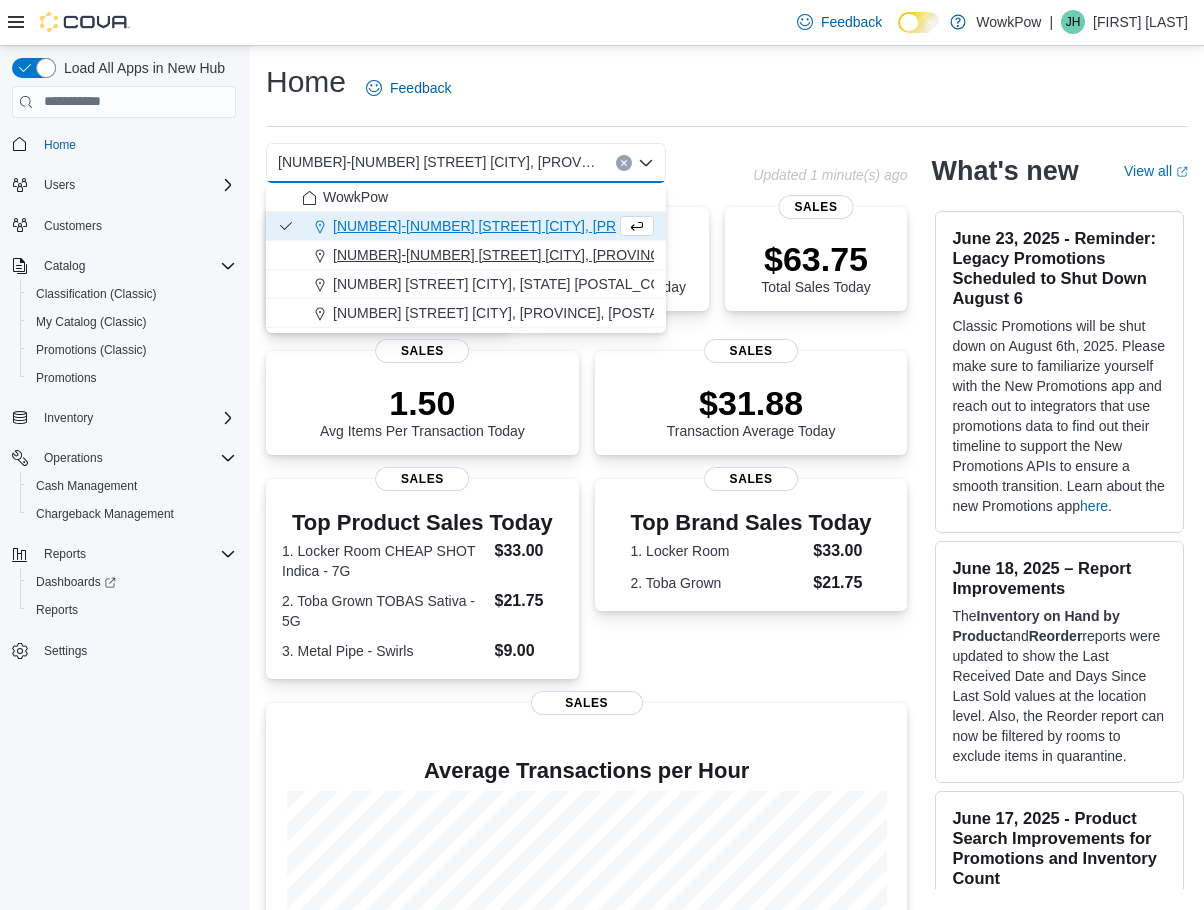 click on "[NUMBER]-[NUMBER] [STREET] [CITY], [PROVINCE], [POSTAL_CODE]" at bounding box center (562, 255) 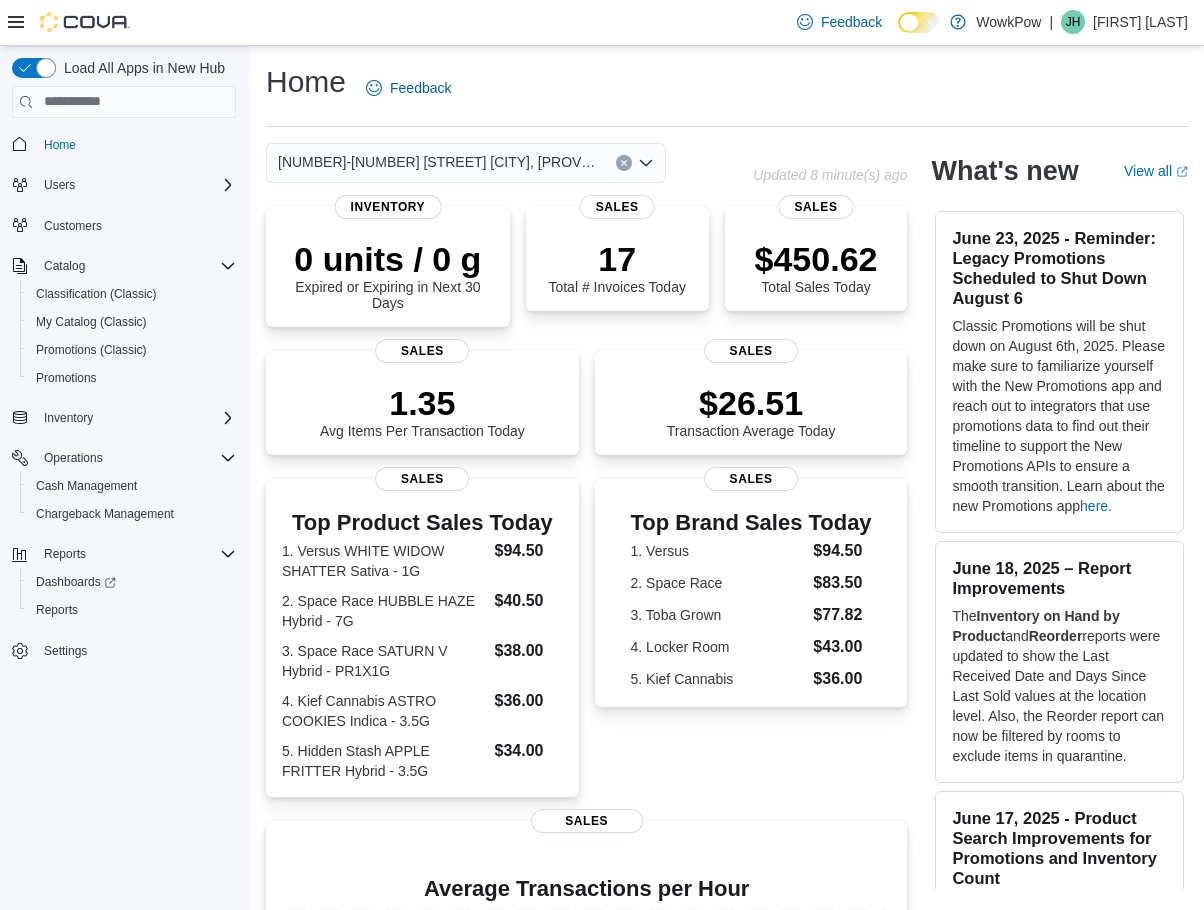 click on "[NUMBER]-[NUMBER] [STREET] [CITY], [PROVINCE], [POSTAL_CODE]" at bounding box center (437, 162) 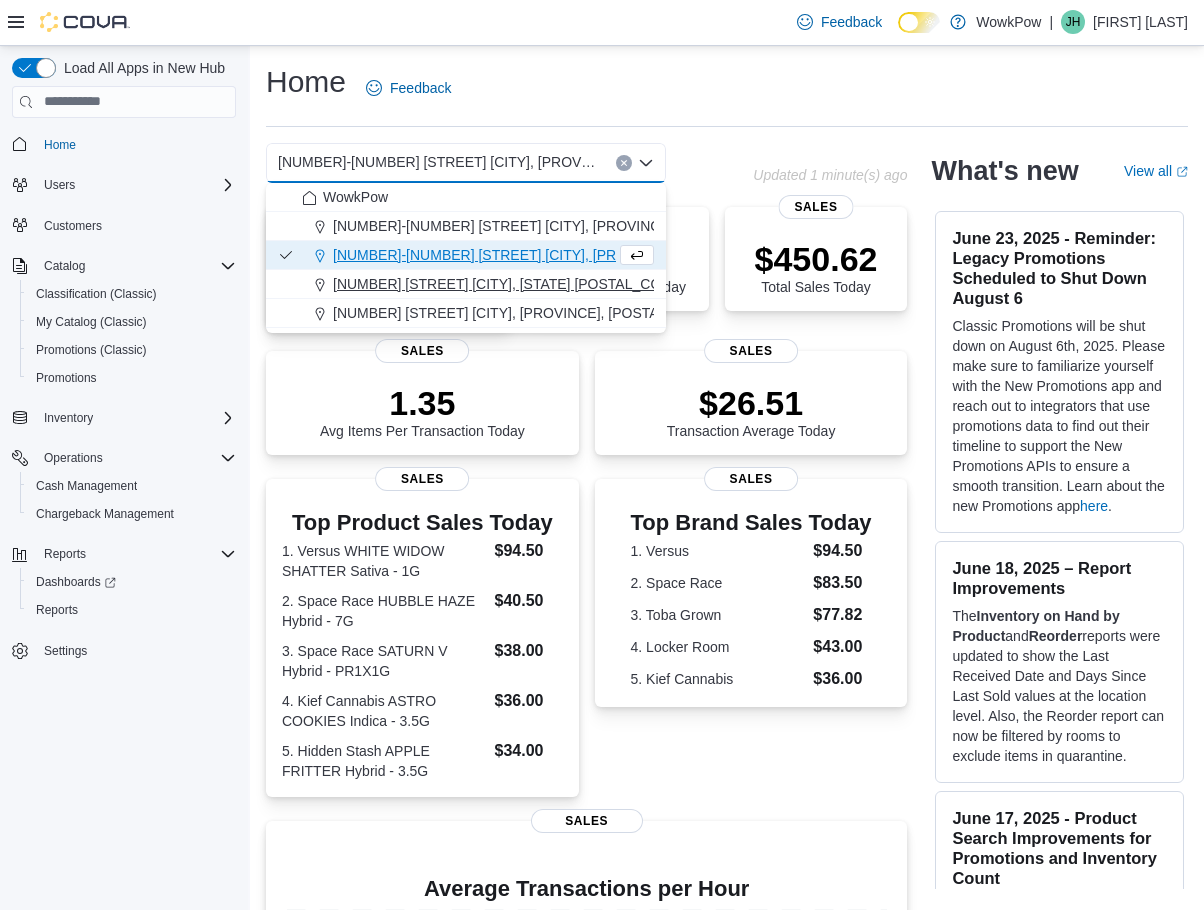 click on "[NUMBER] [STREET] [CITY], [STATE] [POSTAL_CODE]" at bounding box center (509, 284) 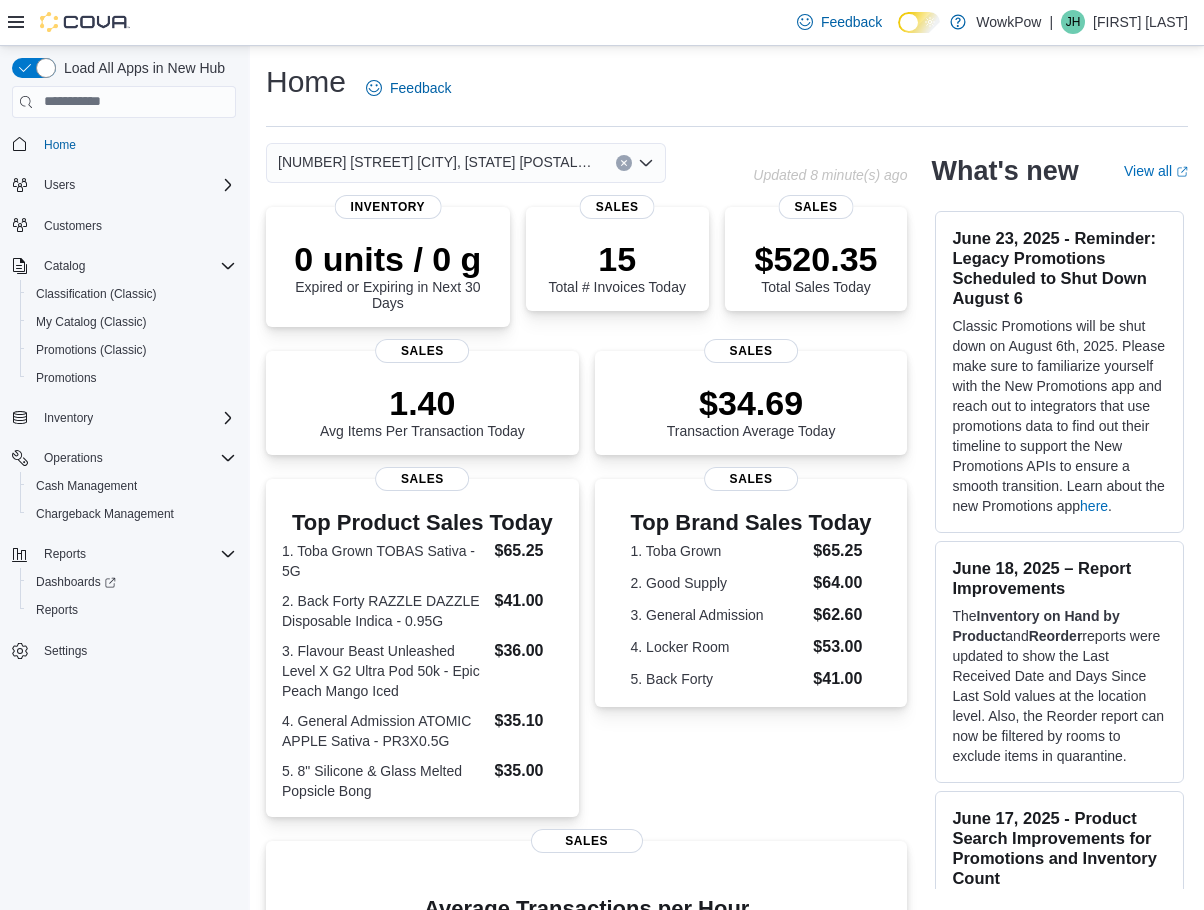 click on "[NUMBER] [STREET] [CITY], [STATE] [POSTAL_CODE] Combo box. Selected. [NUMBER] [STREET] [CITY], [STATE], [POSTAL_CODE]. Press Backspace to delete [NUMBER] [STREET] [CITY], [STATE], [POSTAL_CODE]. Combo box input. Select a Location. Type some text or, to display a list of choices, press Down Arrow. To exit the list of choices, press Escape." at bounding box center [466, 163] 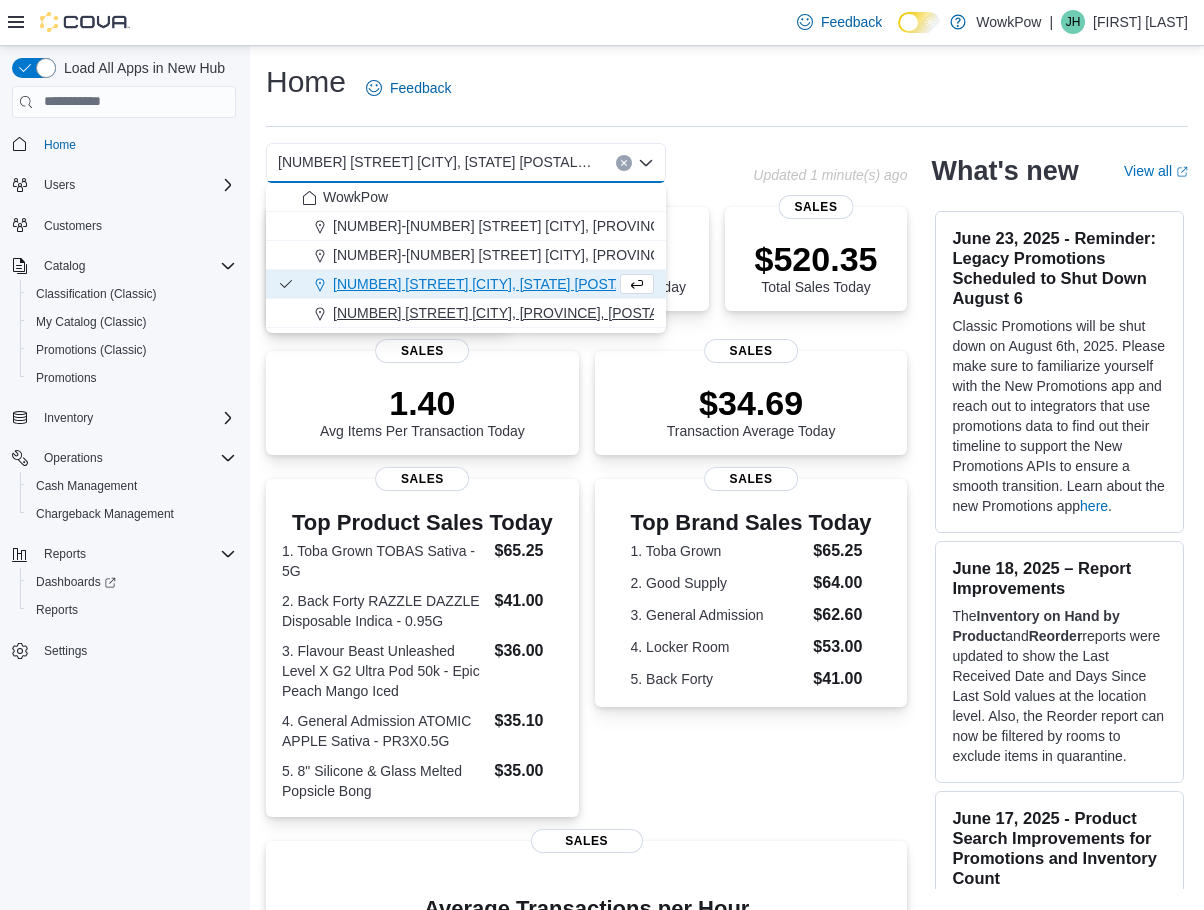 click on "[NUMBER] [STREET] [CITY], [PROVINCE], [POSTAL_CODE]" at bounding box center (526, 313) 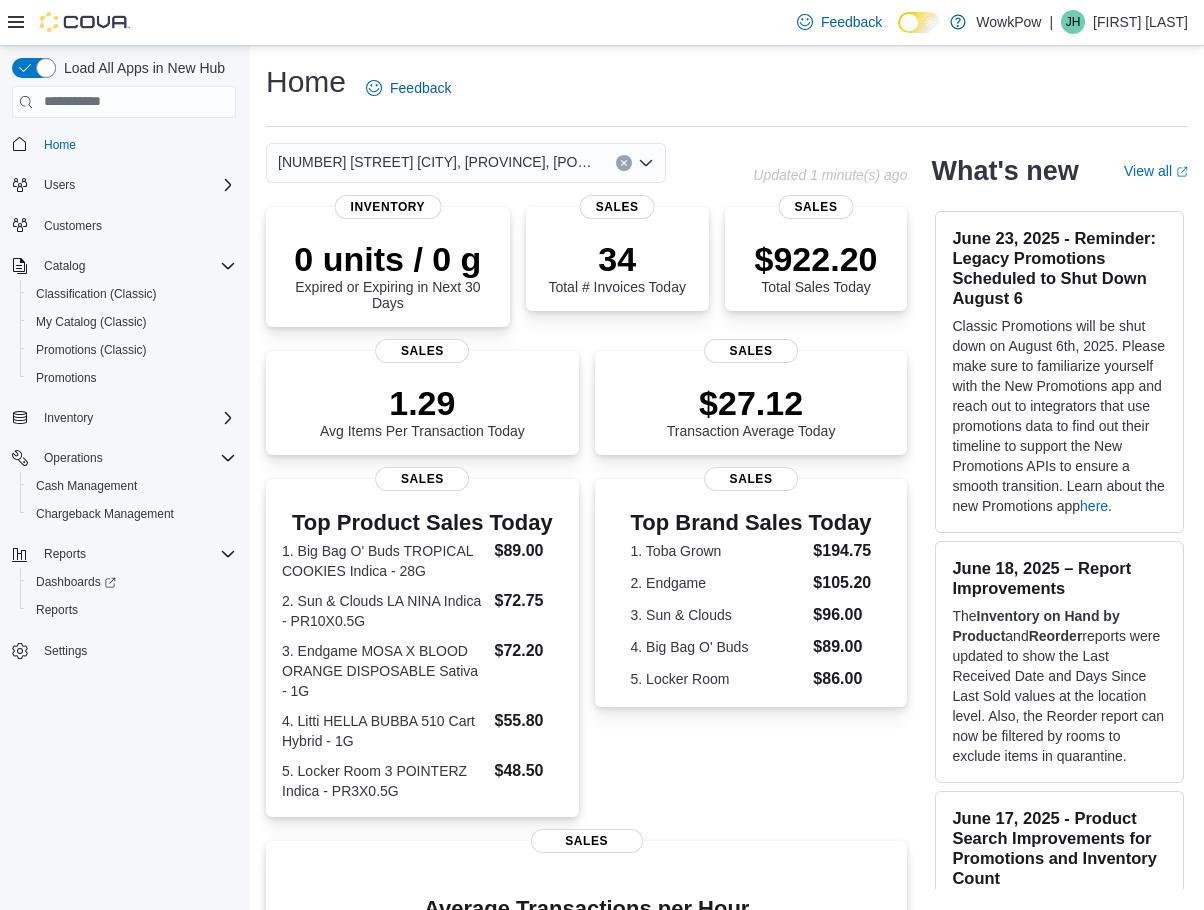 click on "[NUMBER] [STREET] [CITY], [PROVINCE], [POSTAL_CODE] Combo box. Selected. [NUMBER] [STREET] [CITY], [PROVINCE], [POSTAL_CODE]. Press Backspace to delete [NUMBER] [STREET] [CITY], [PROVINCE], [POSTAL_CODE]. Combo box input. Select a Location. Type some text or, to display a list of choices, press Down Arrow. To exit the list of choices, press Escape." at bounding box center (466, 163) 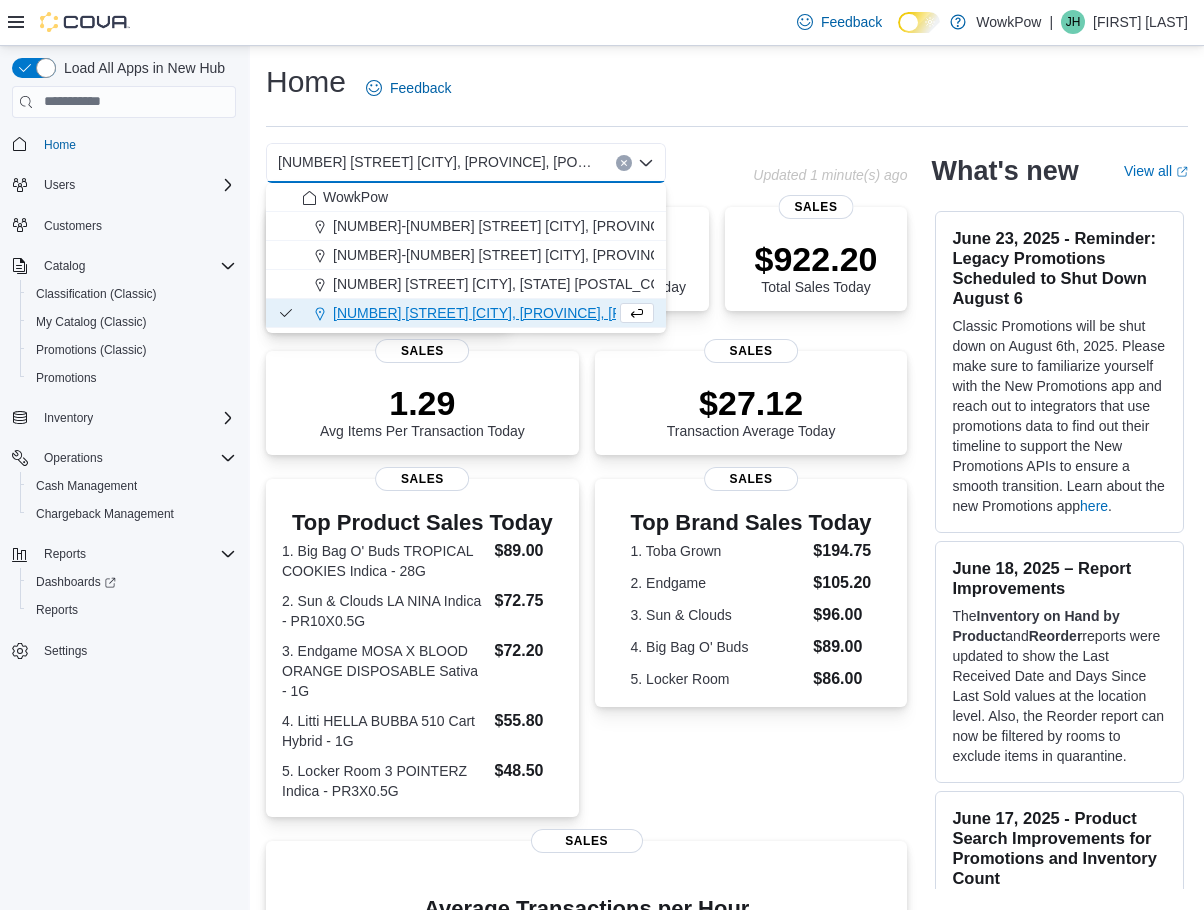 click on "Home Feedback" at bounding box center [727, 88] 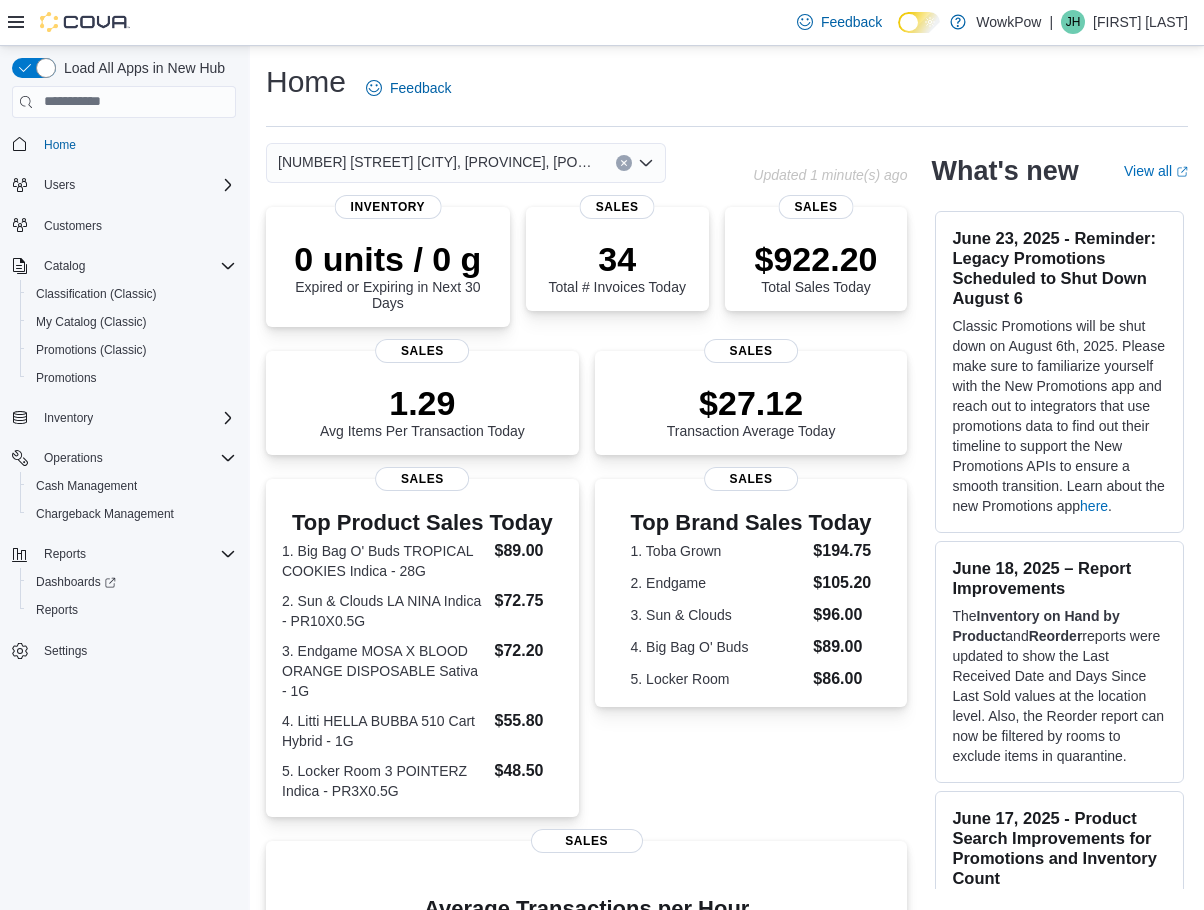 click on "[NUMBER] [STREET] [CITY], [PROVINCE], [POSTAL_CODE]" at bounding box center (466, 163) 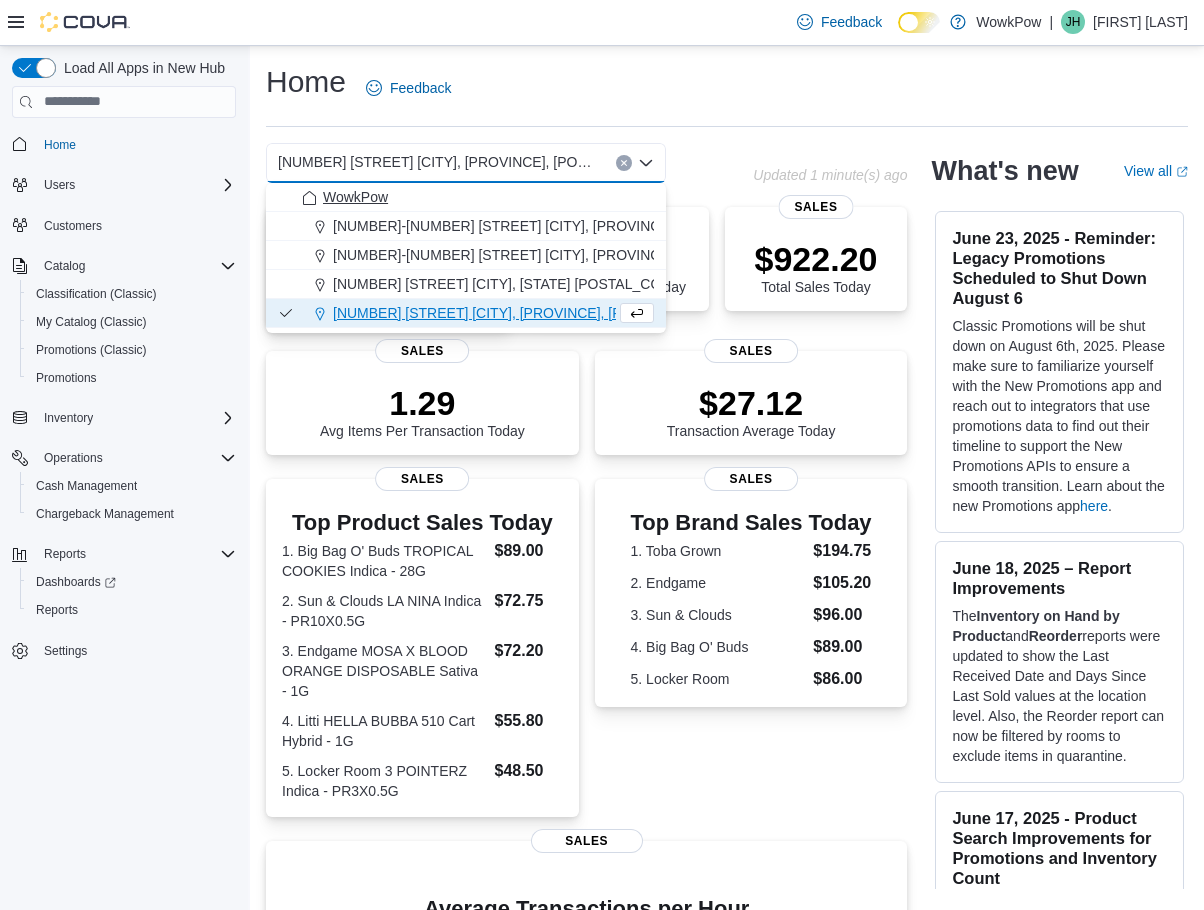 click on "WowkPow" at bounding box center (478, 197) 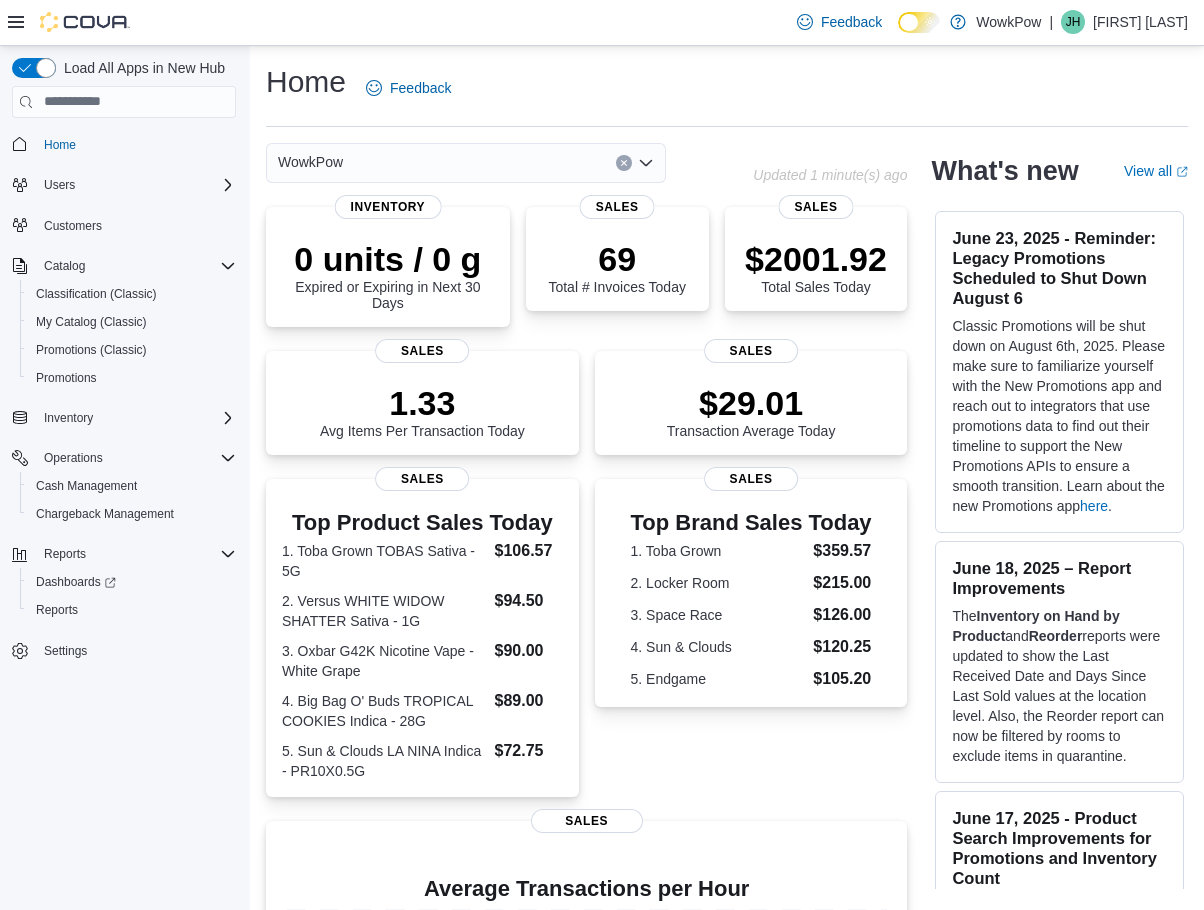 click on "WowkPow" at bounding box center (466, 163) 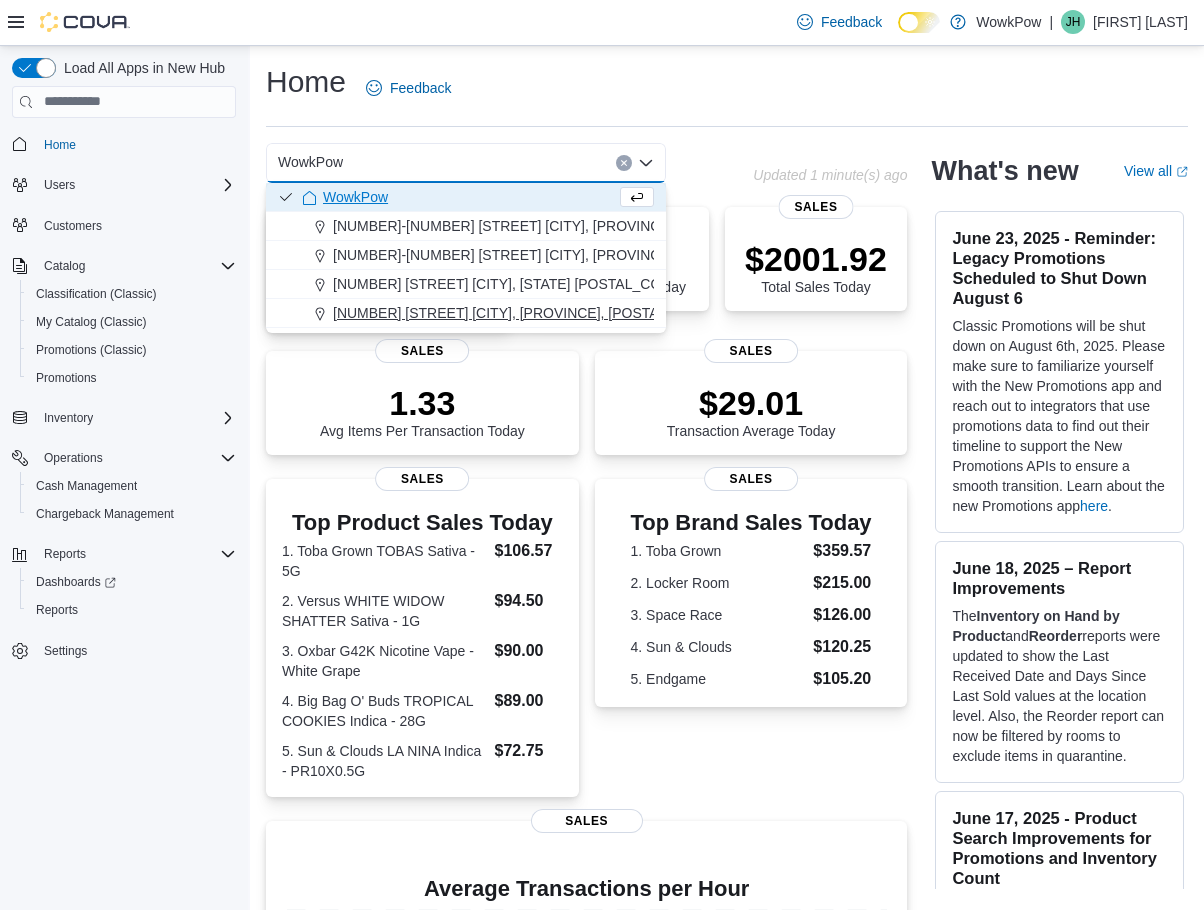 click on "[NUMBER] [STREET] [CITY], [PROVINCE], [POSTAL_CODE]" at bounding box center (526, 313) 